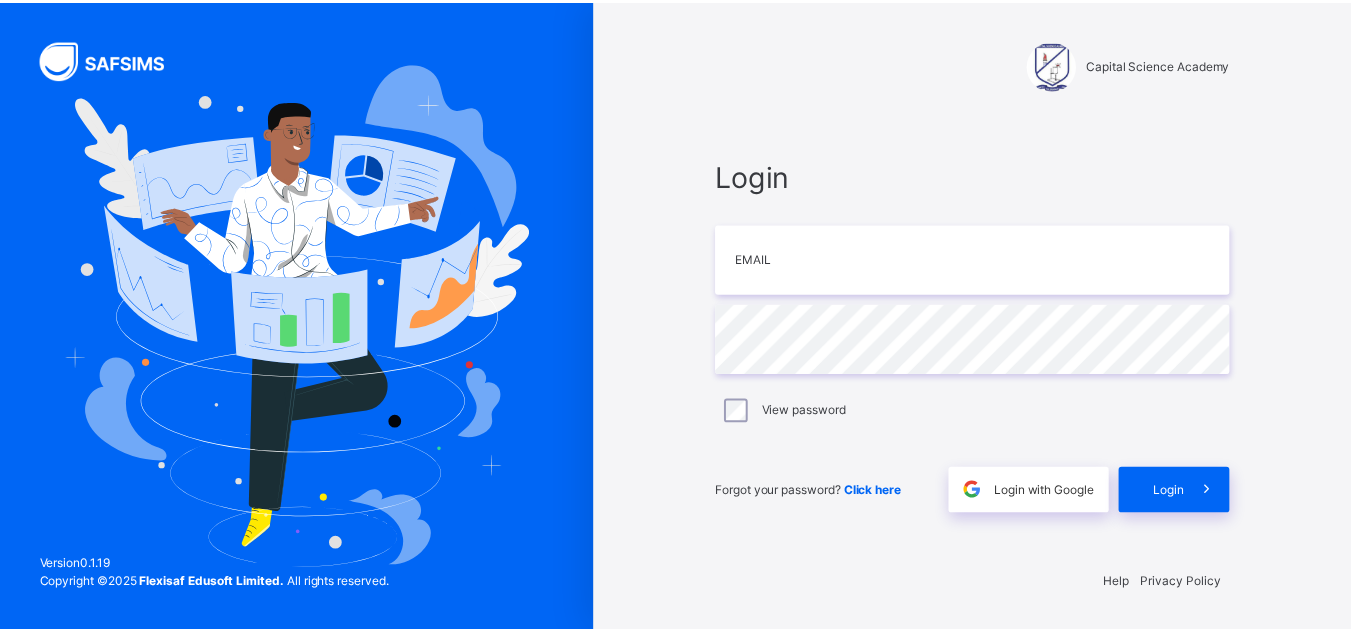 scroll, scrollTop: 0, scrollLeft: 0, axis: both 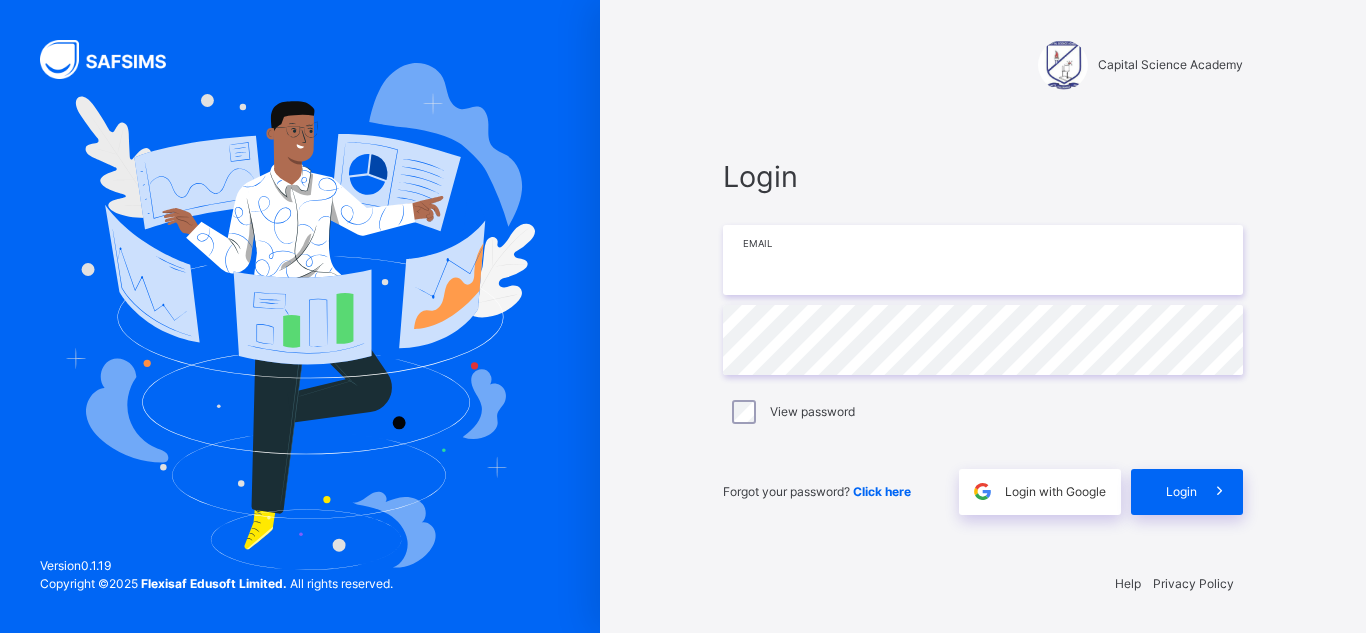 click at bounding box center (983, 260) 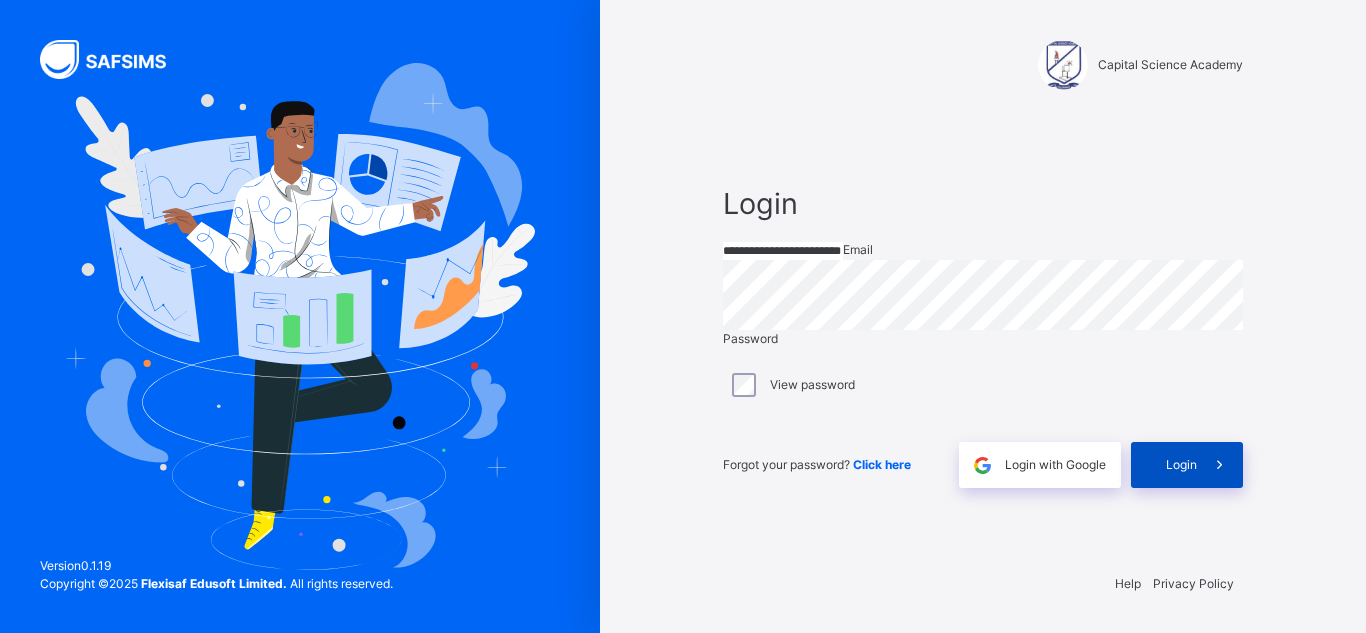 click on "Login" at bounding box center [1187, 465] 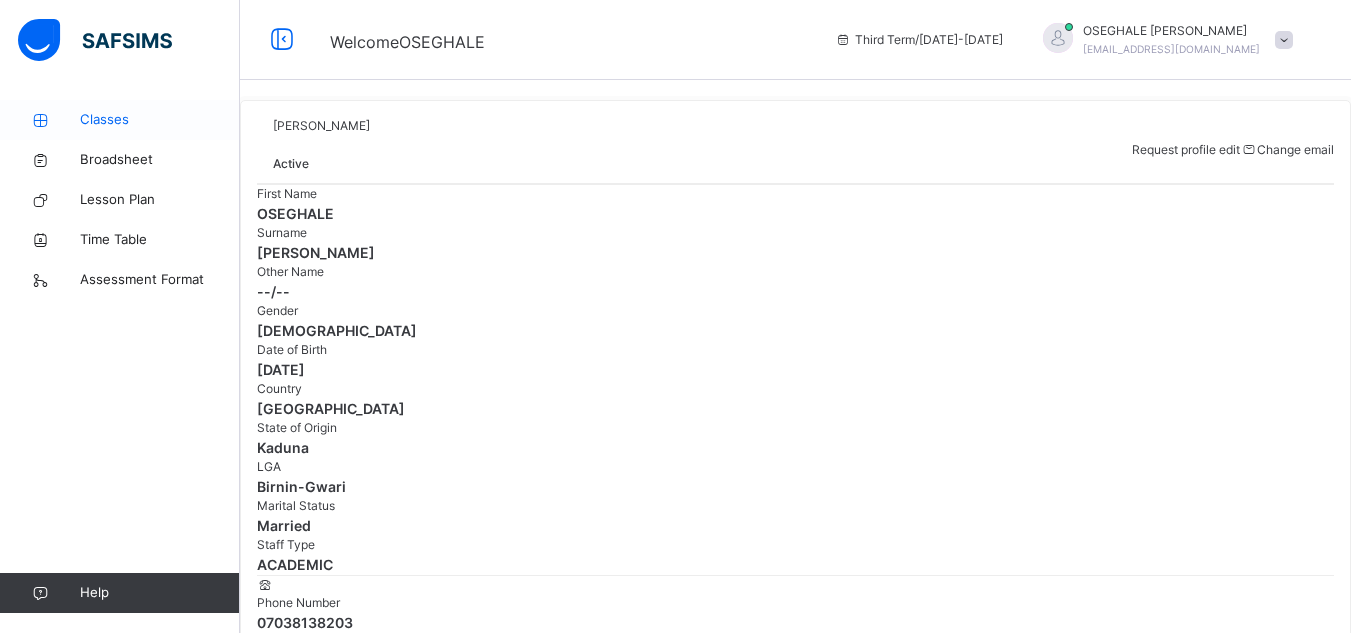 click on "Classes" at bounding box center [160, 120] 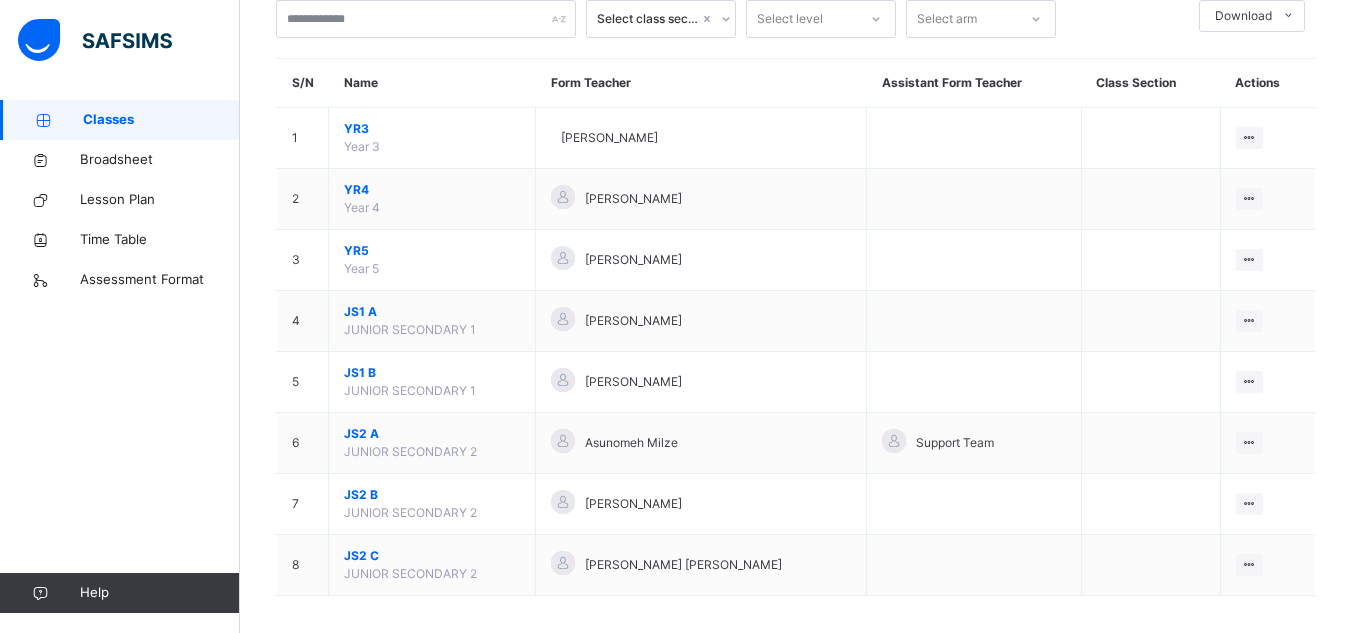 scroll, scrollTop: 143, scrollLeft: 0, axis: vertical 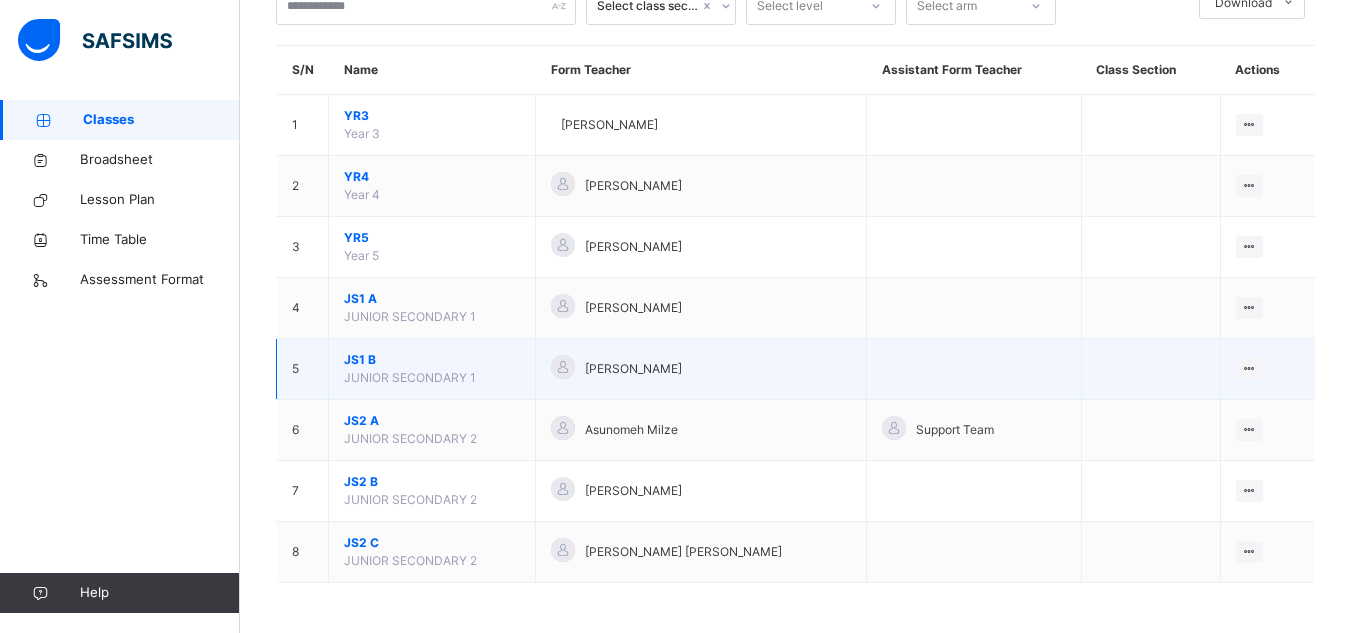 click on "JS1   B" at bounding box center [432, 360] 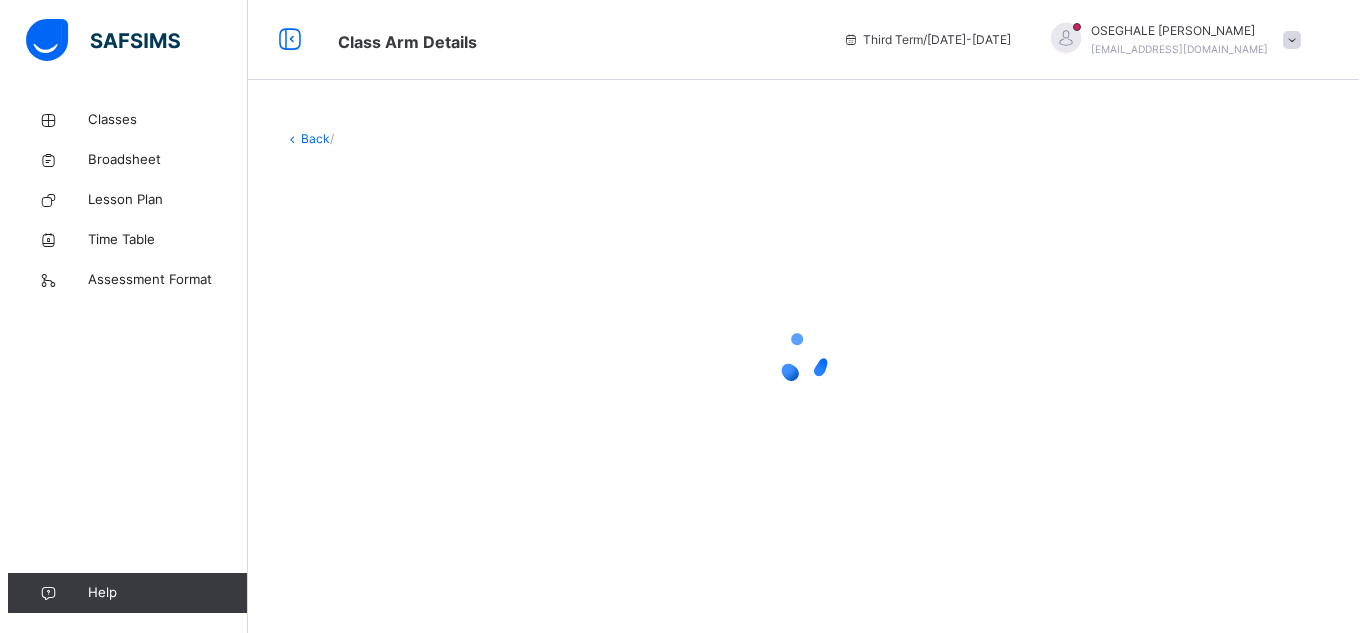 scroll, scrollTop: 0, scrollLeft: 0, axis: both 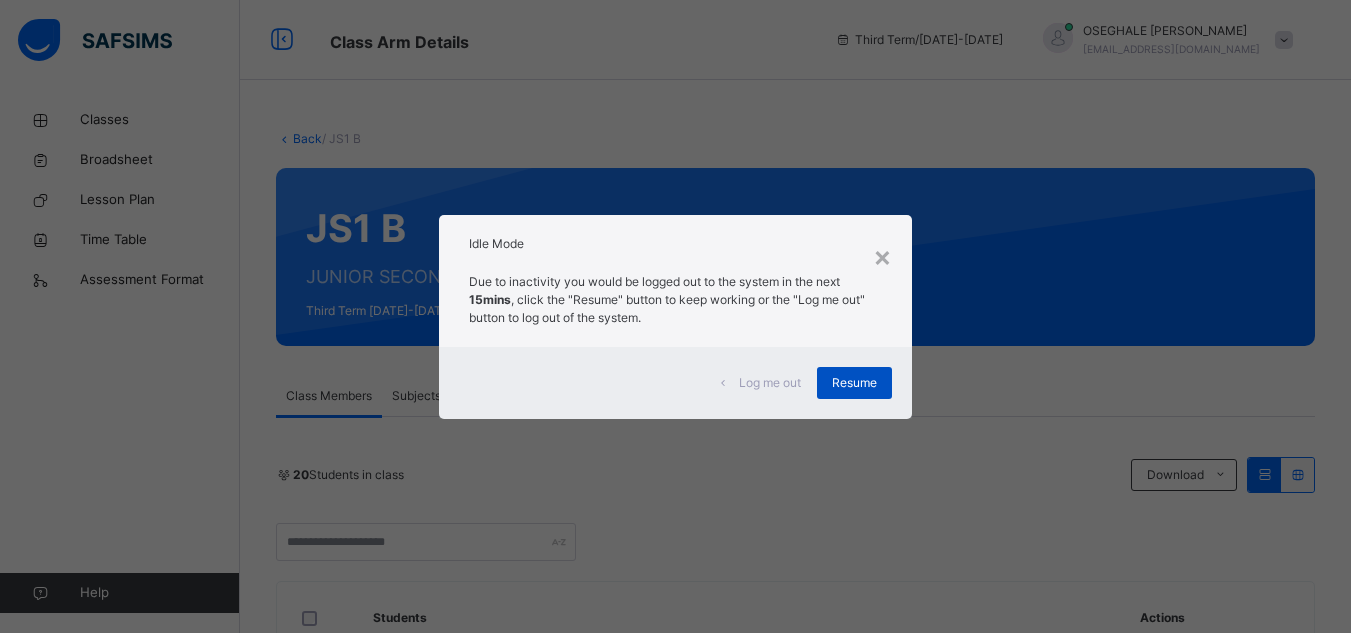 click on "Resume" at bounding box center (854, 383) 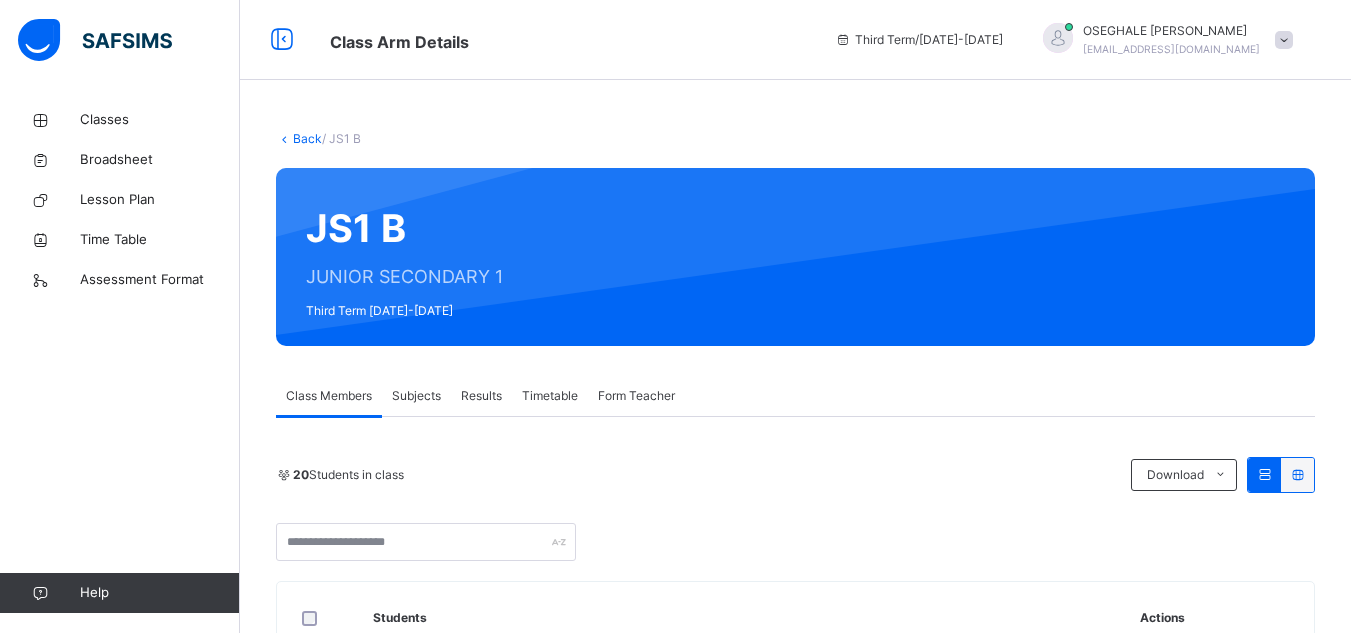 click on "Subjects" at bounding box center (416, 396) 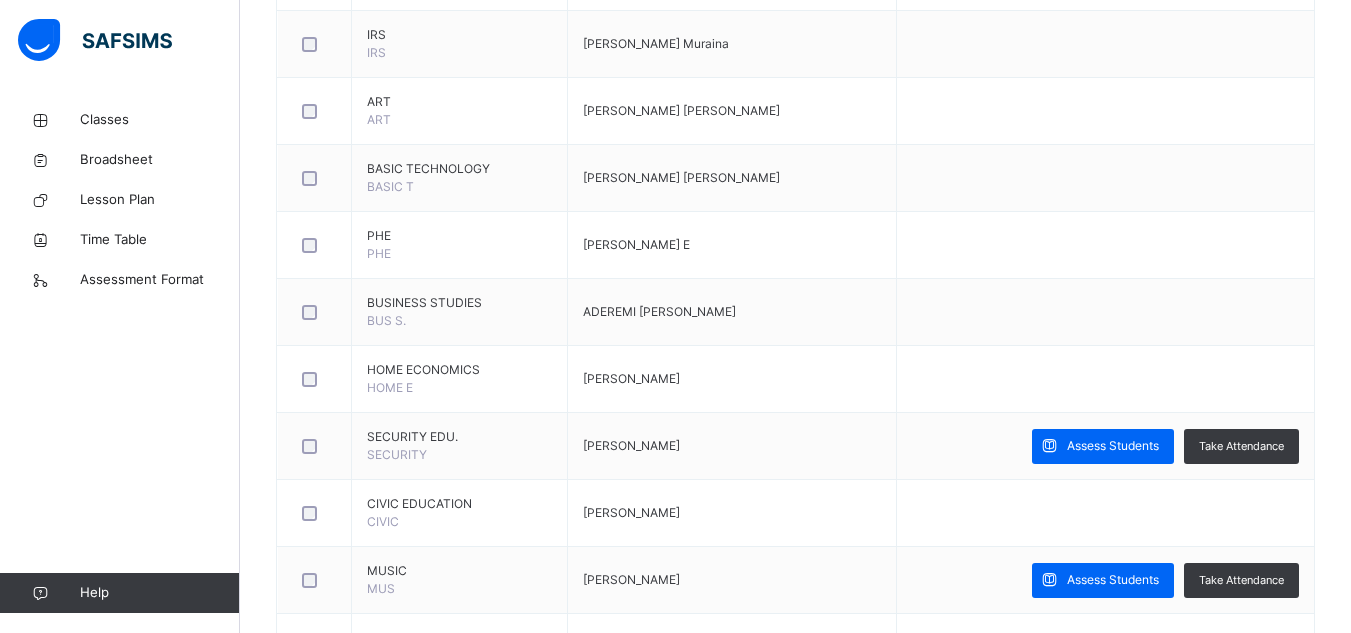 scroll, scrollTop: 1531, scrollLeft: 0, axis: vertical 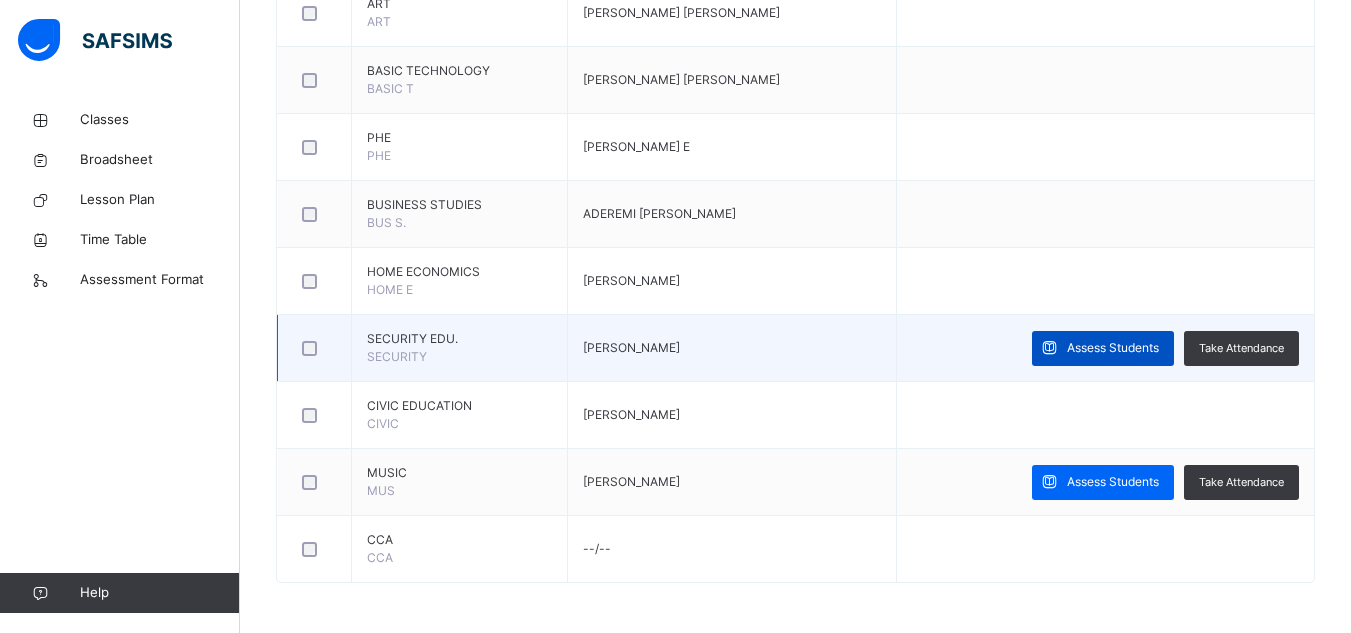 click on "Assess Students" at bounding box center [1113, 348] 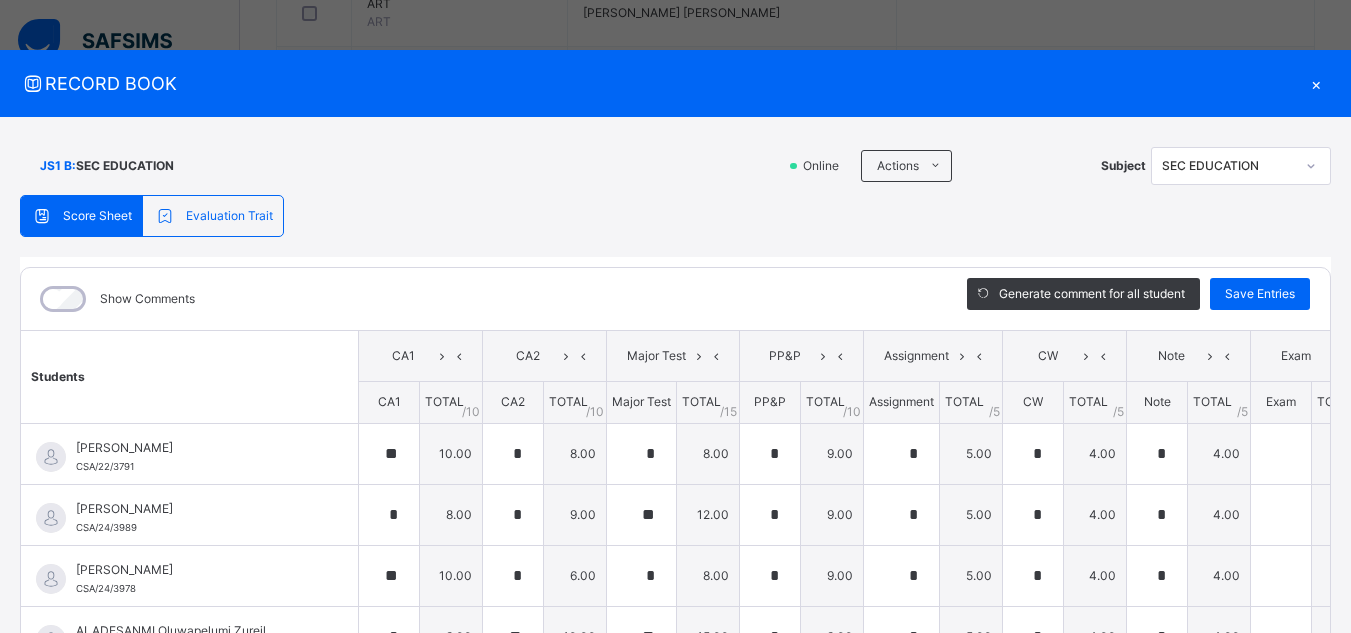 type on "**" 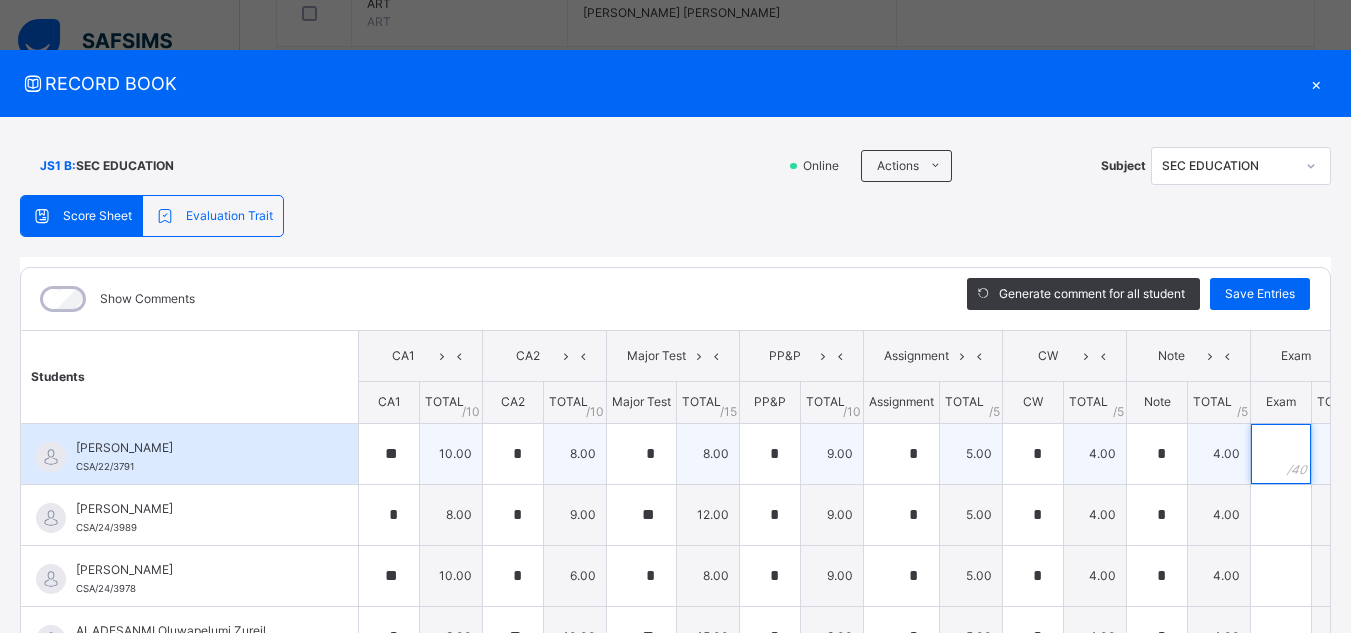 click at bounding box center [1281, 454] 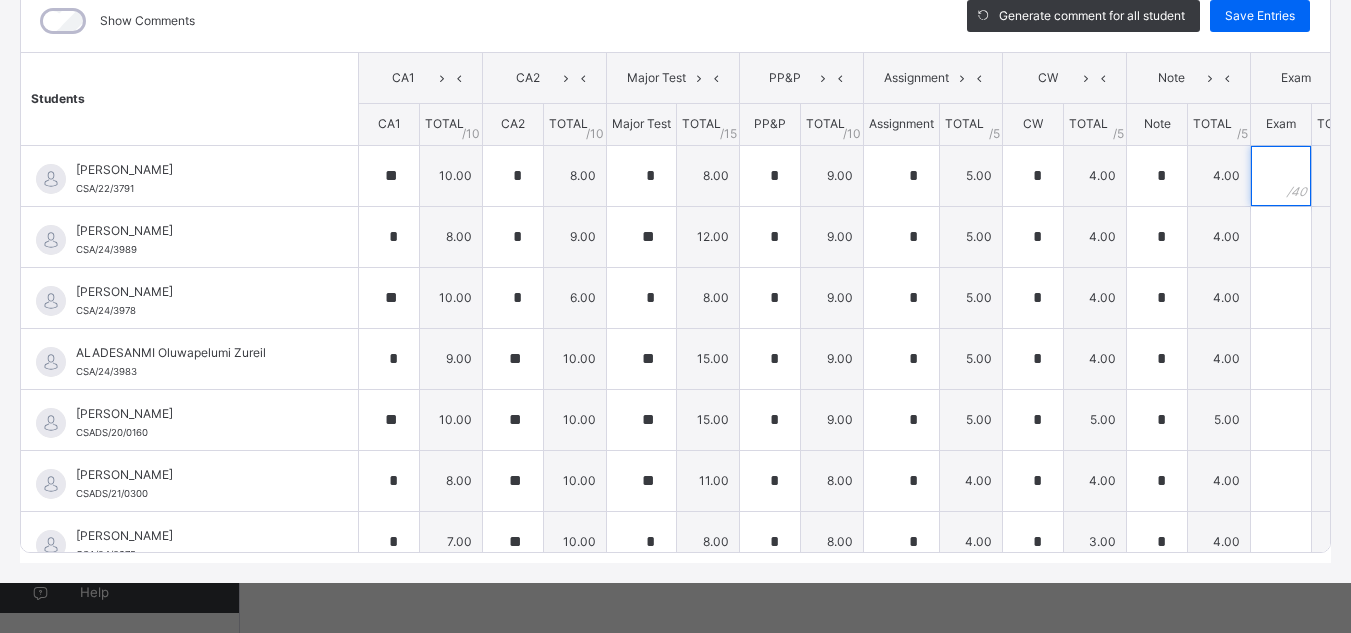 scroll, scrollTop: 293, scrollLeft: 0, axis: vertical 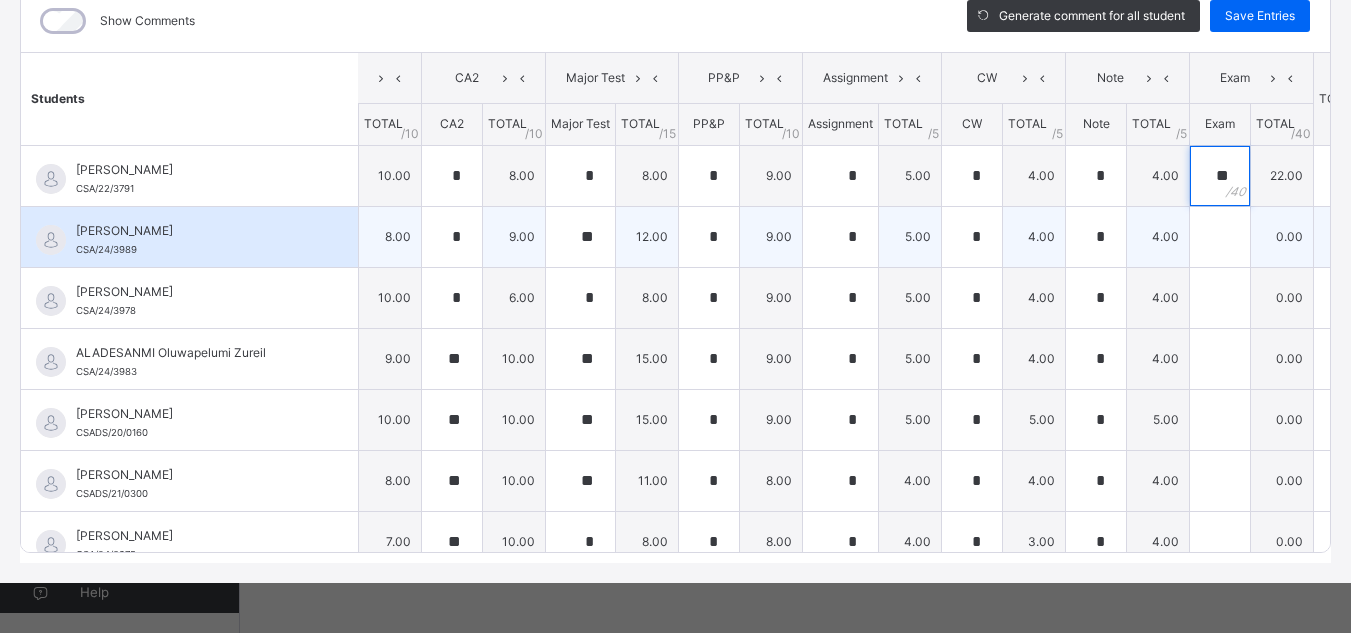 type on "**" 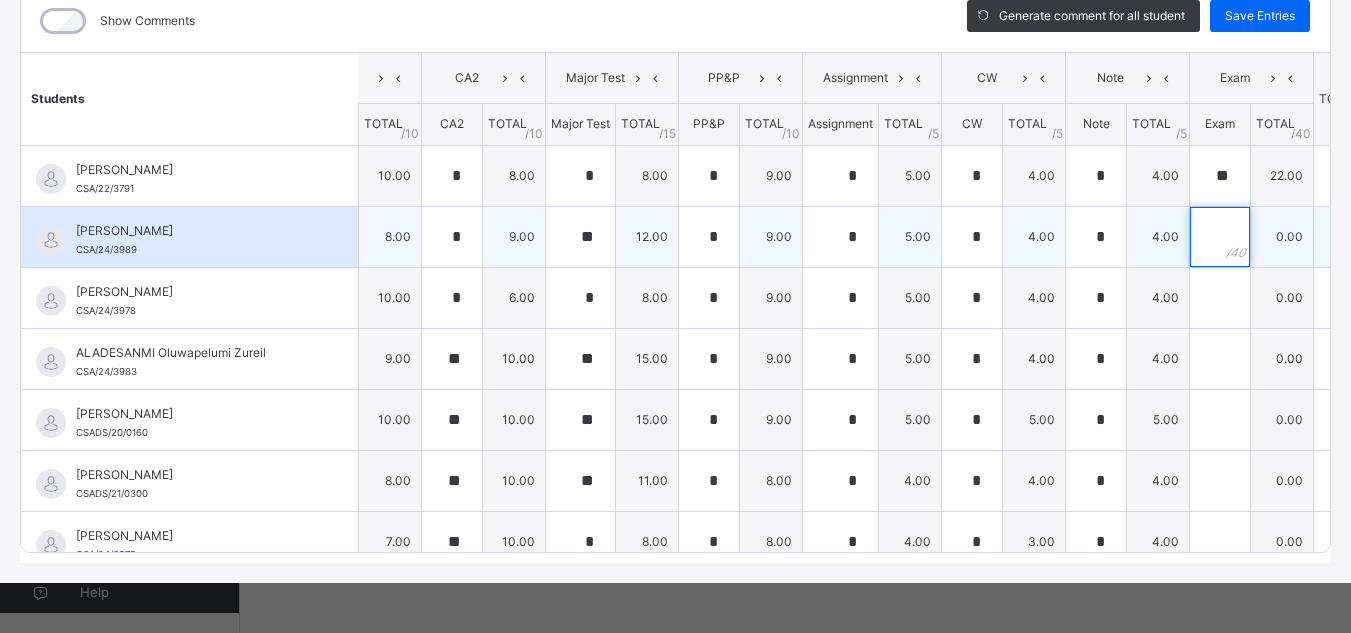 click at bounding box center (1220, 237) 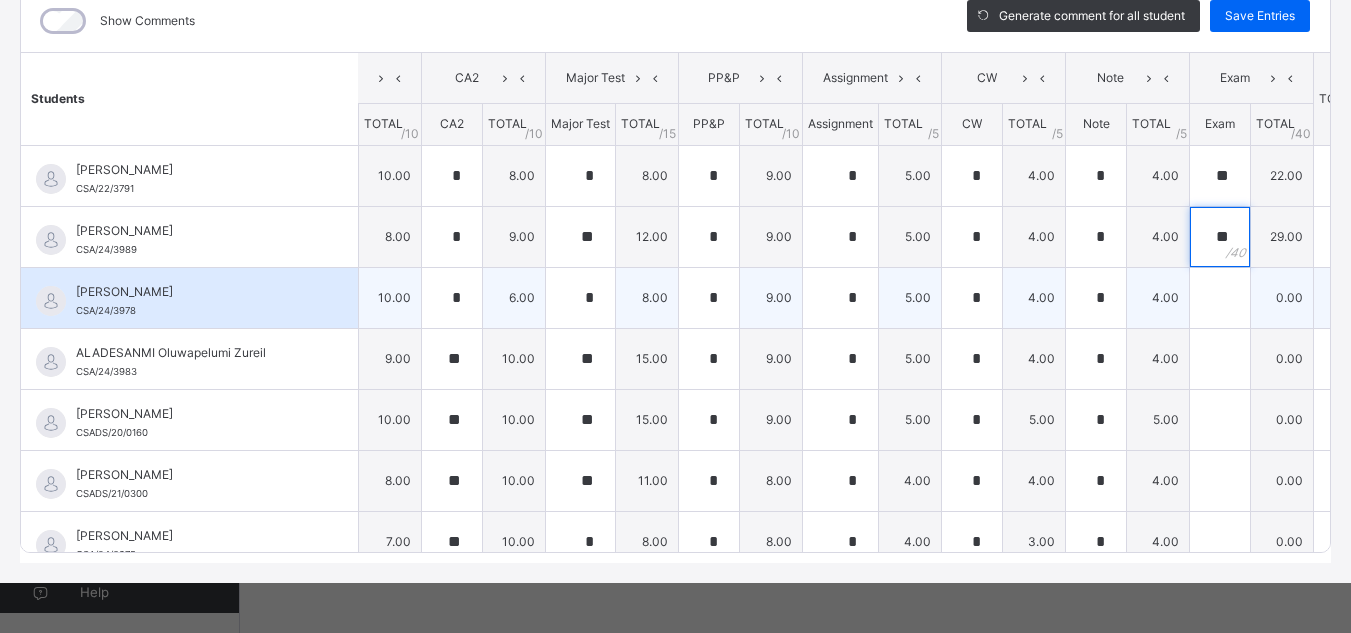 type on "**" 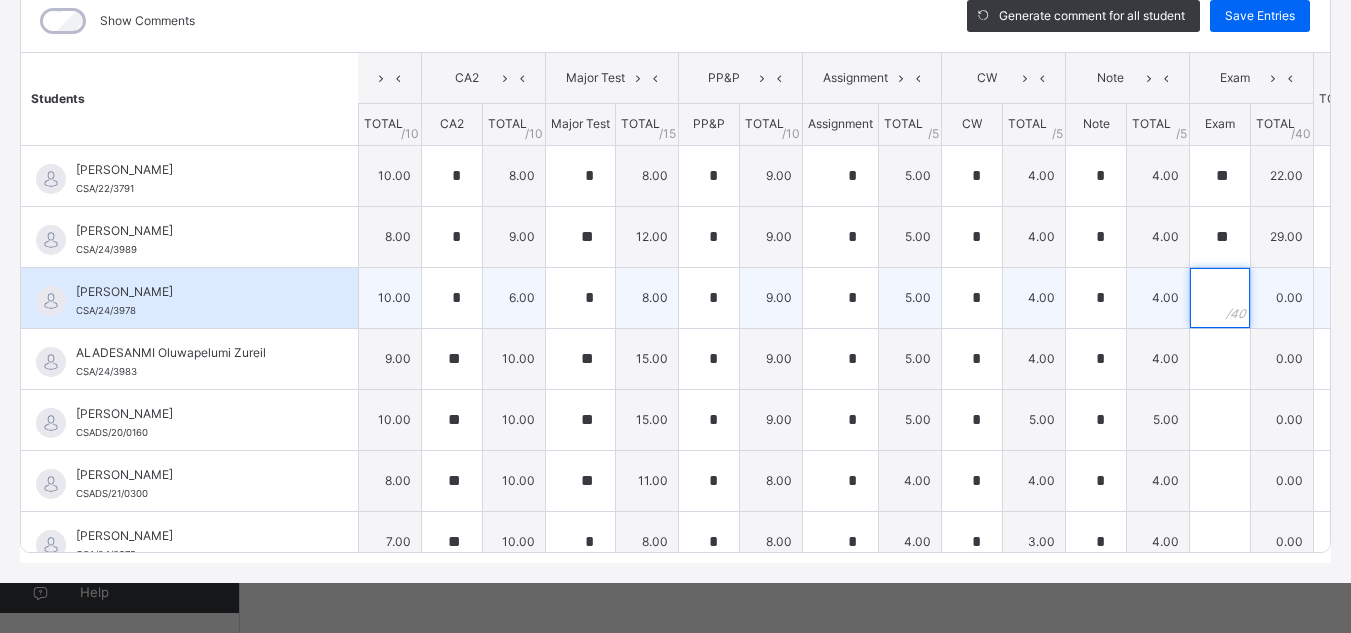 click at bounding box center [1220, 298] 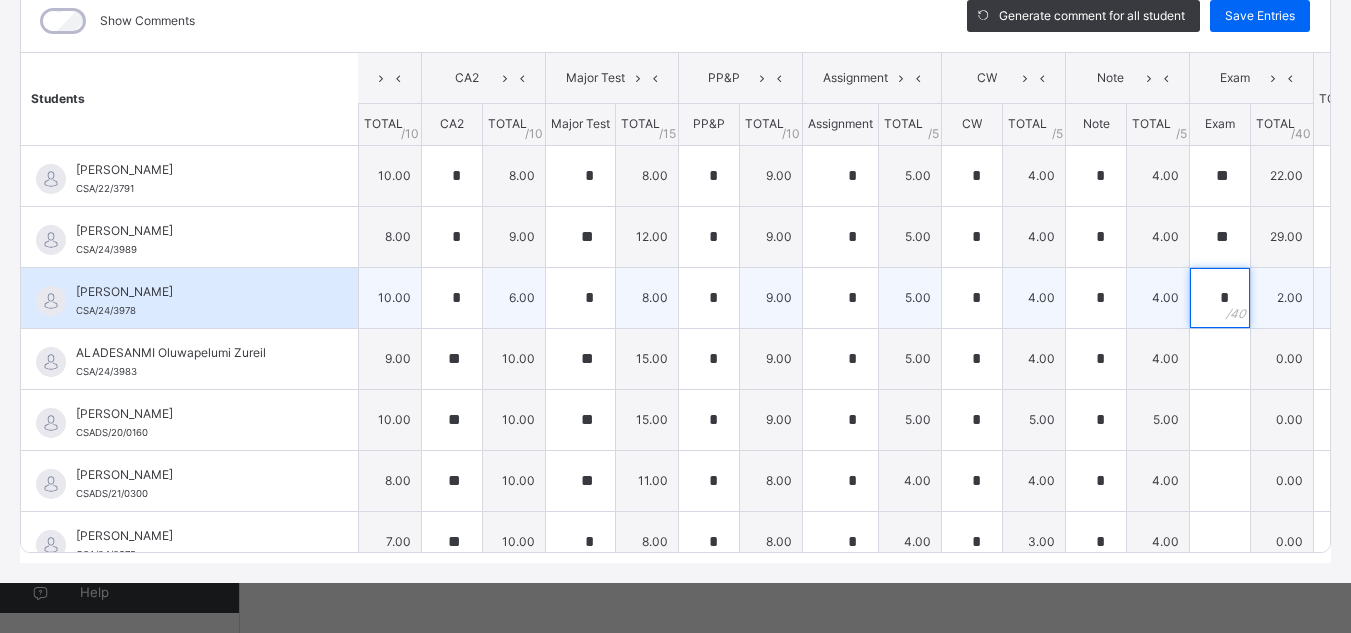 type on "**" 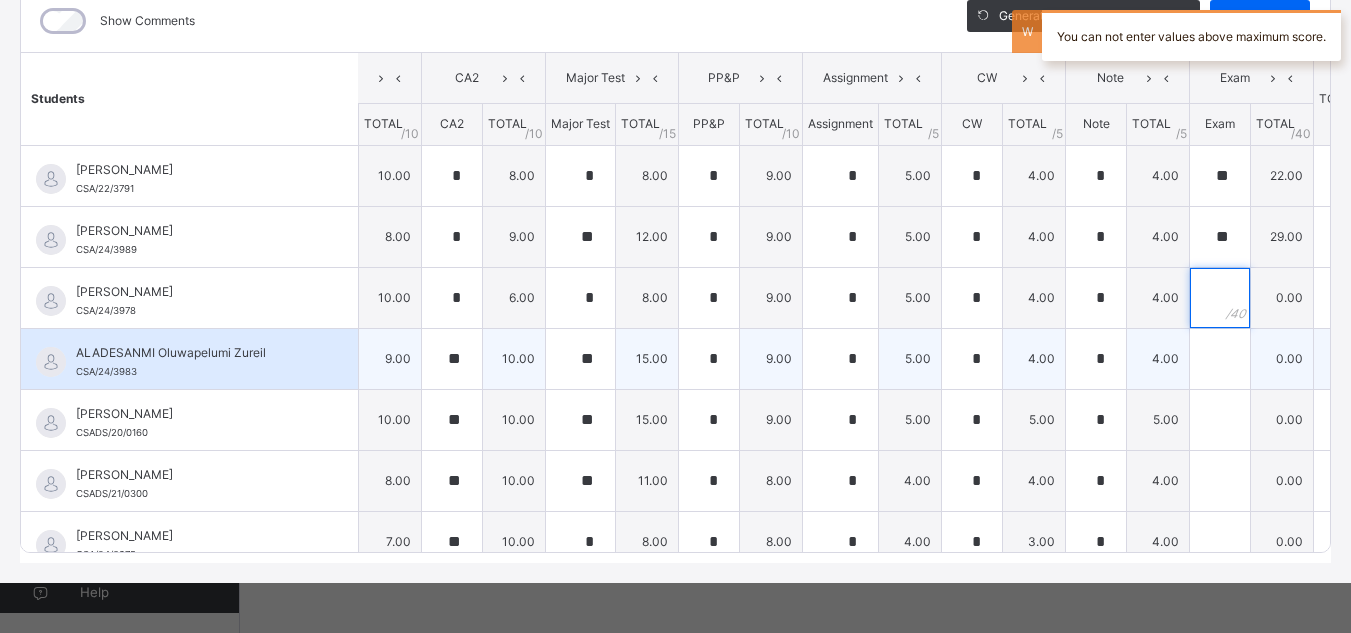 type on "*" 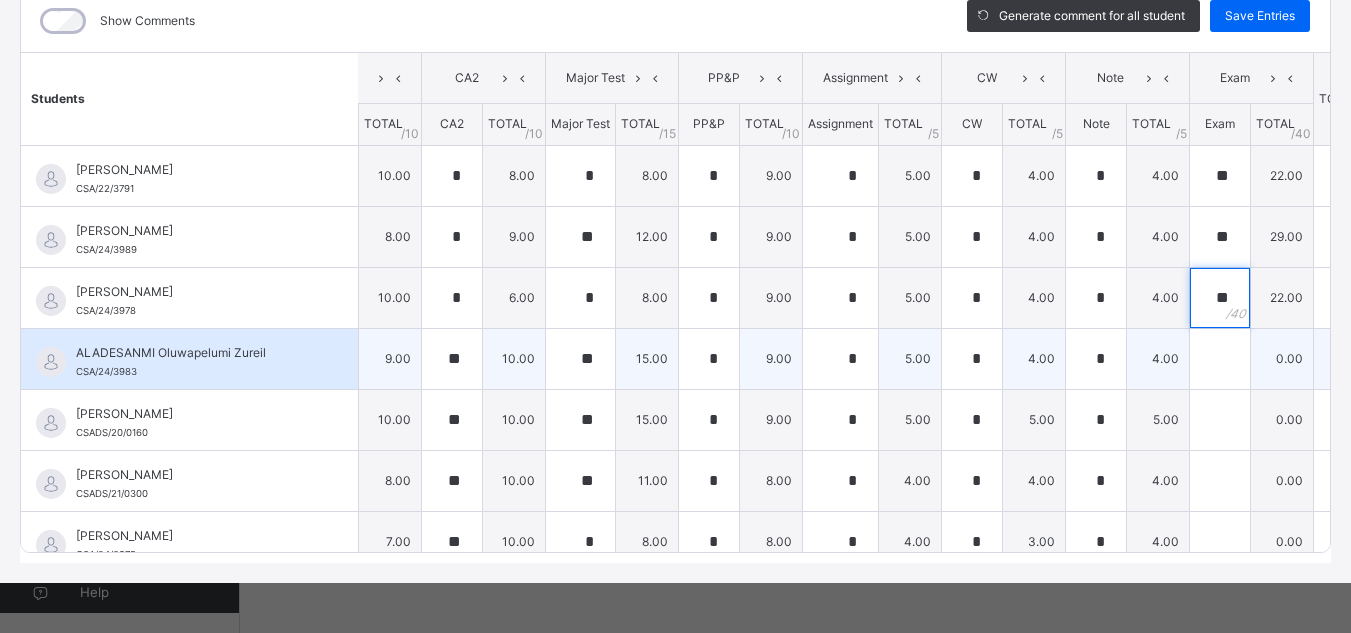 type on "**" 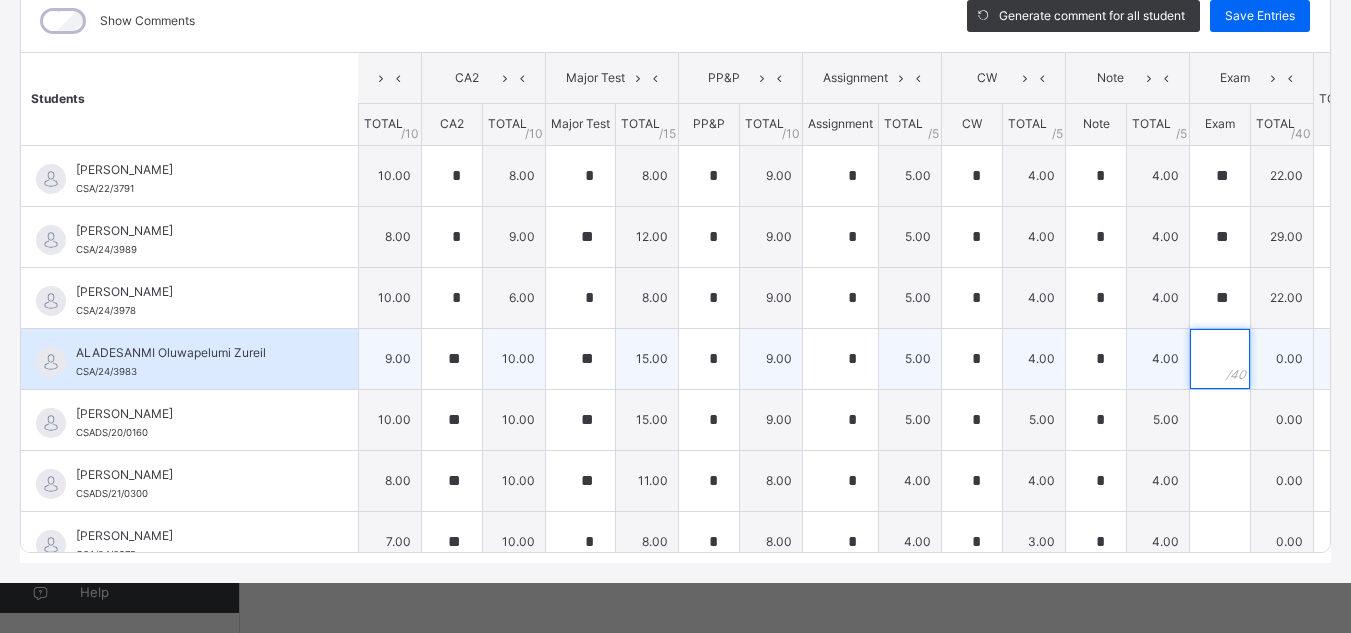 click at bounding box center (1220, 359) 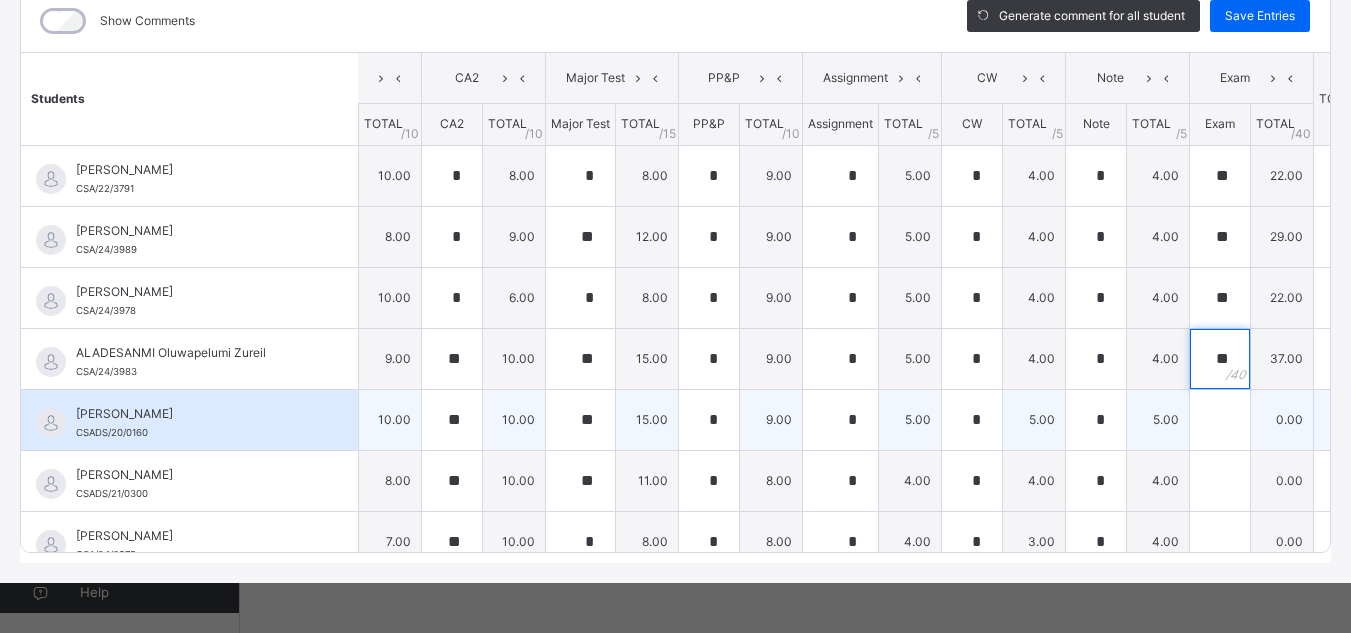 type on "**" 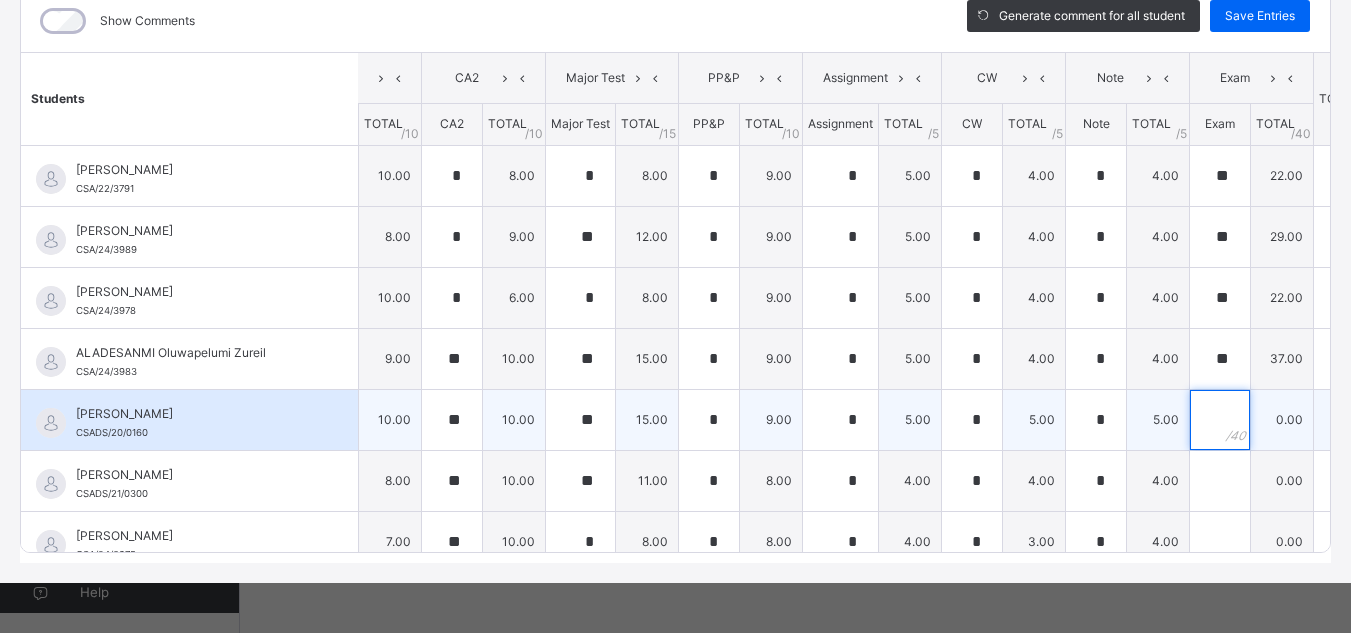 click at bounding box center [1220, 420] 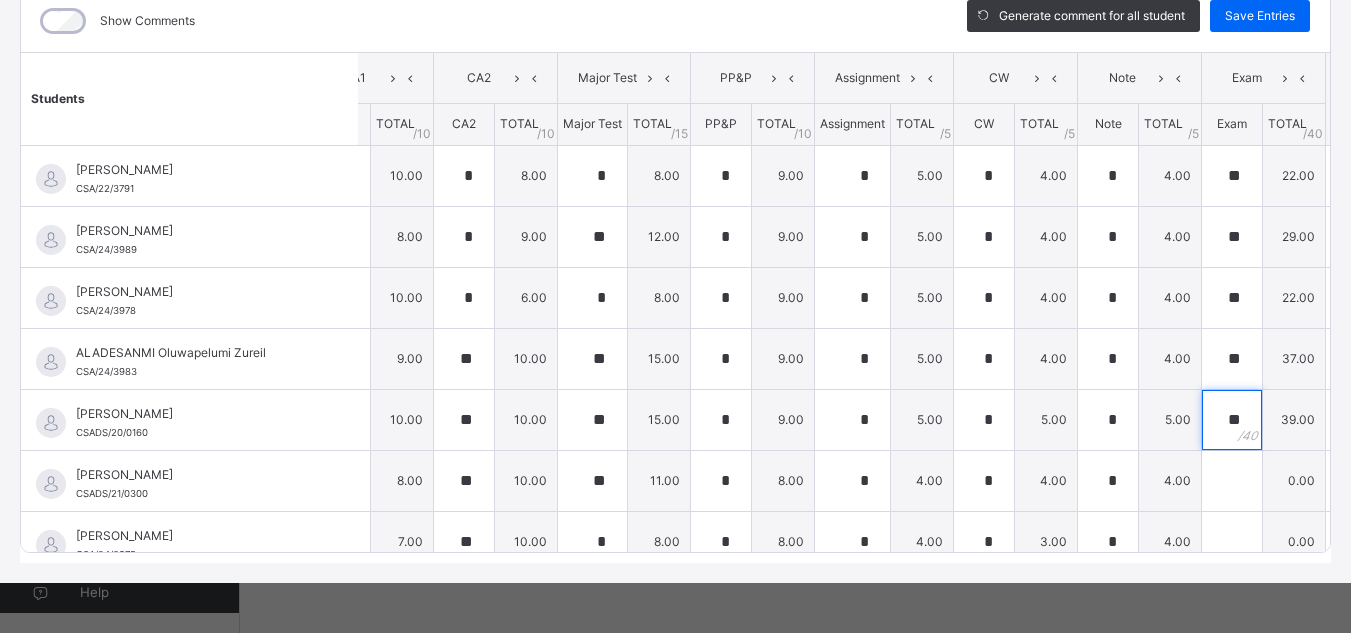 scroll, scrollTop: 0, scrollLeft: 59, axis: horizontal 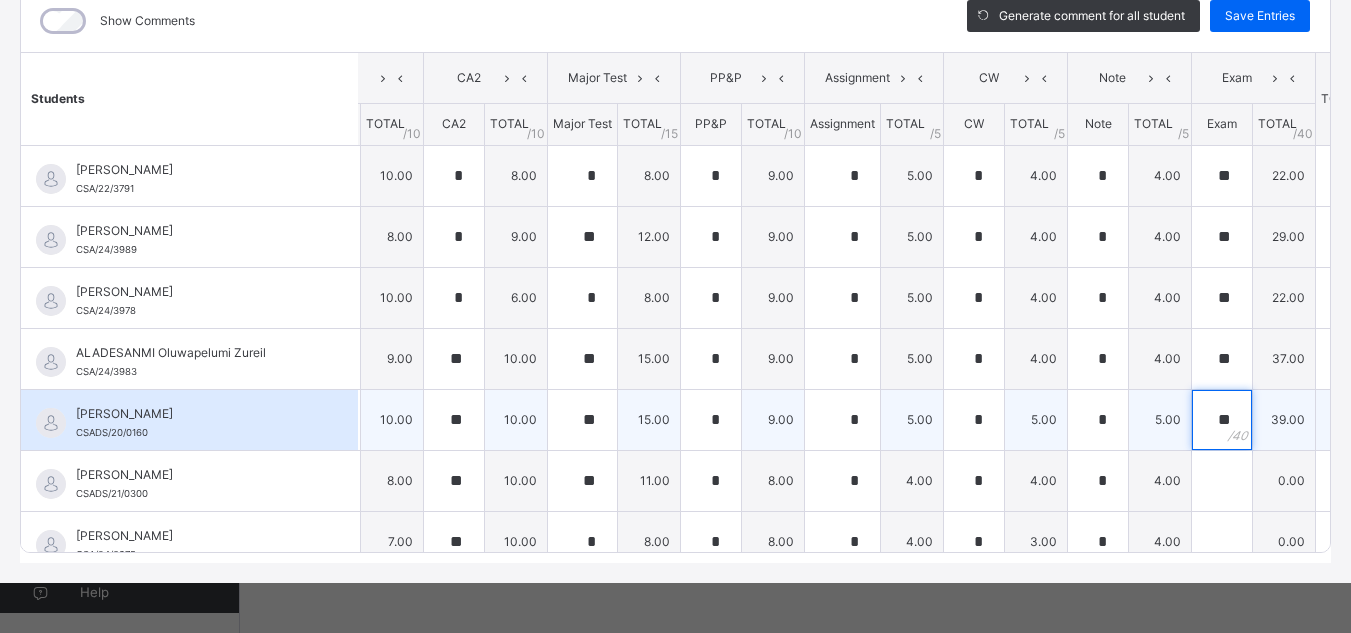 type on "**" 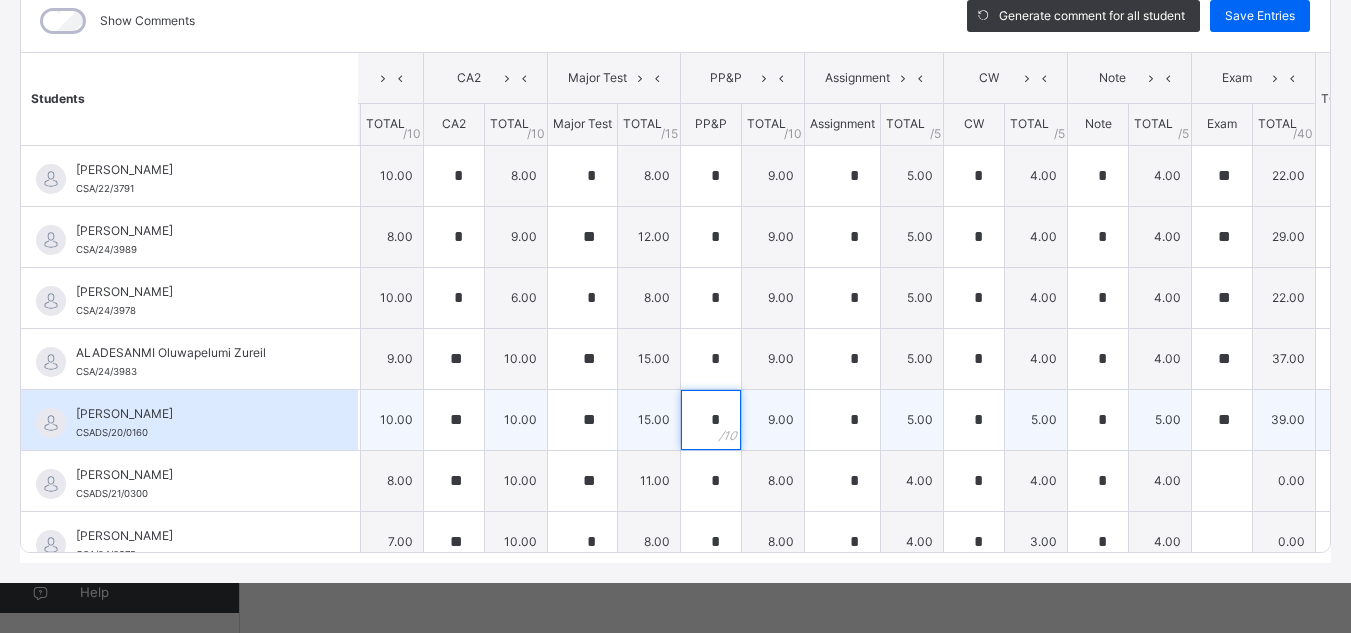 click on "*" at bounding box center (711, 420) 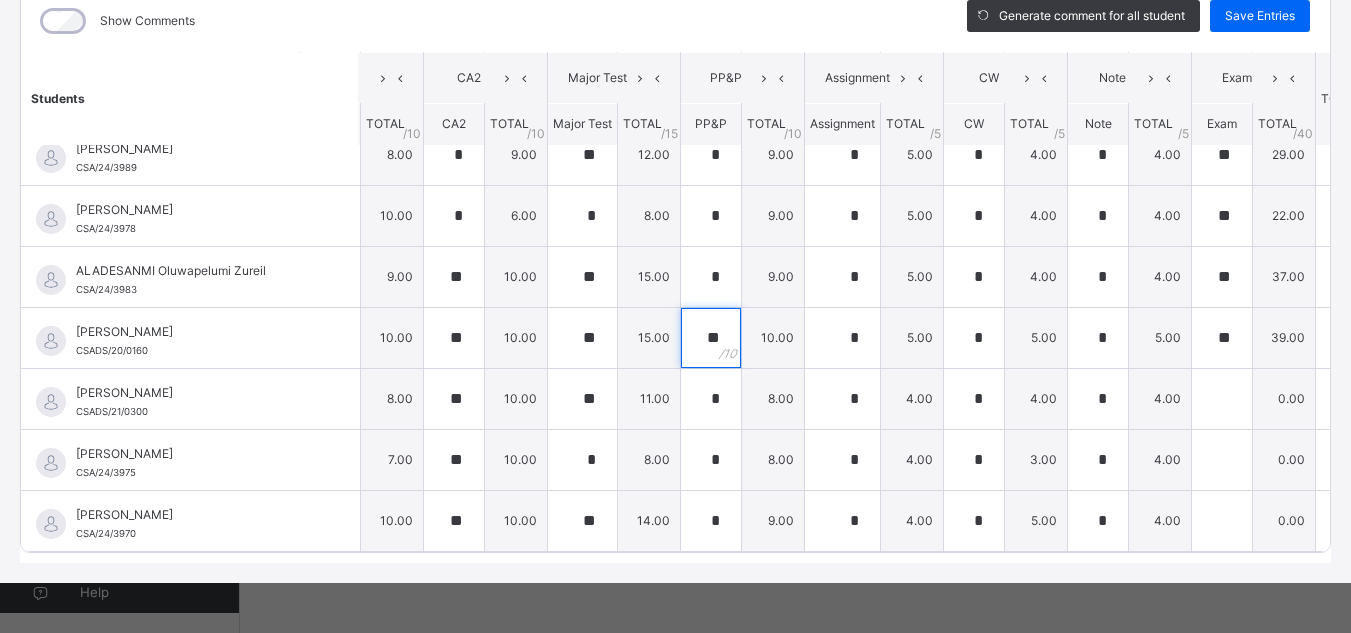 scroll, scrollTop: 100, scrollLeft: 59, axis: both 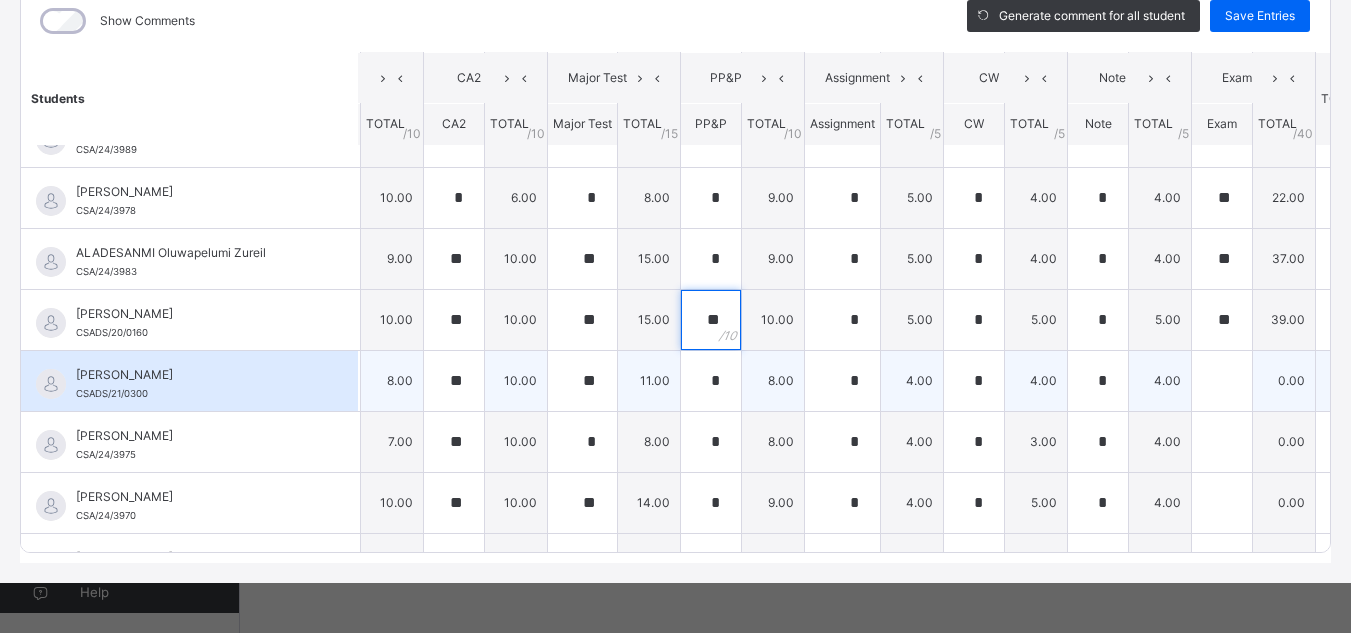 type on "**" 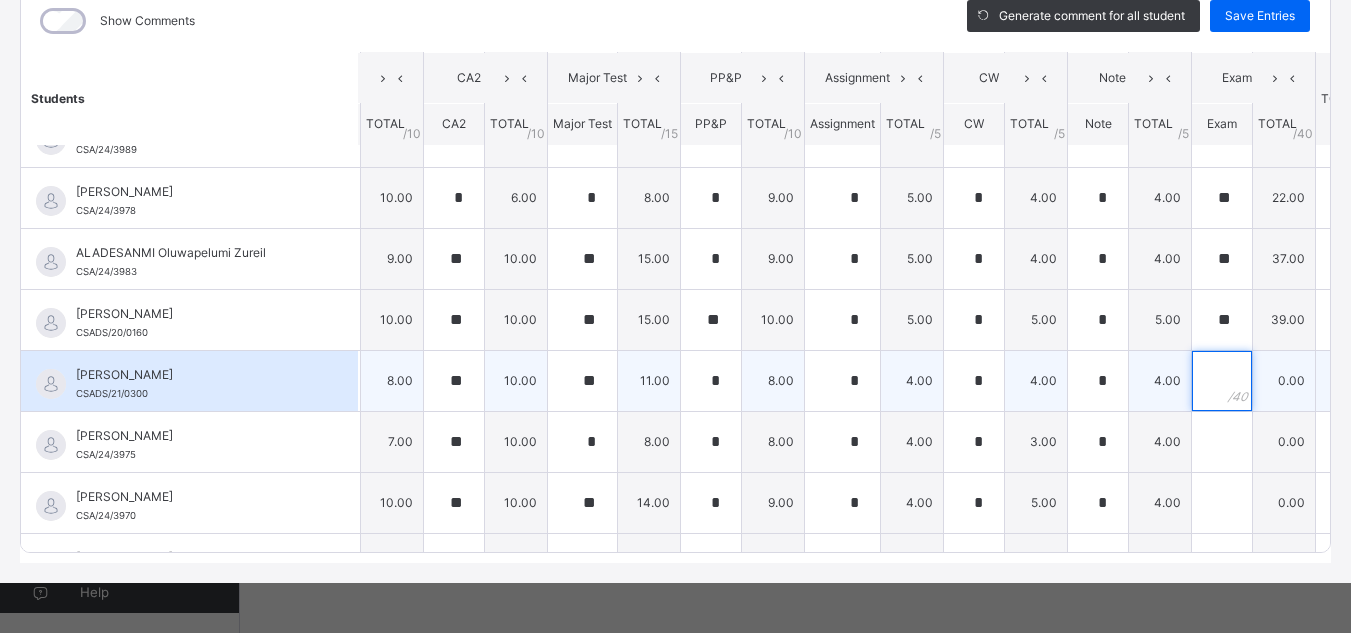 click at bounding box center [1222, 381] 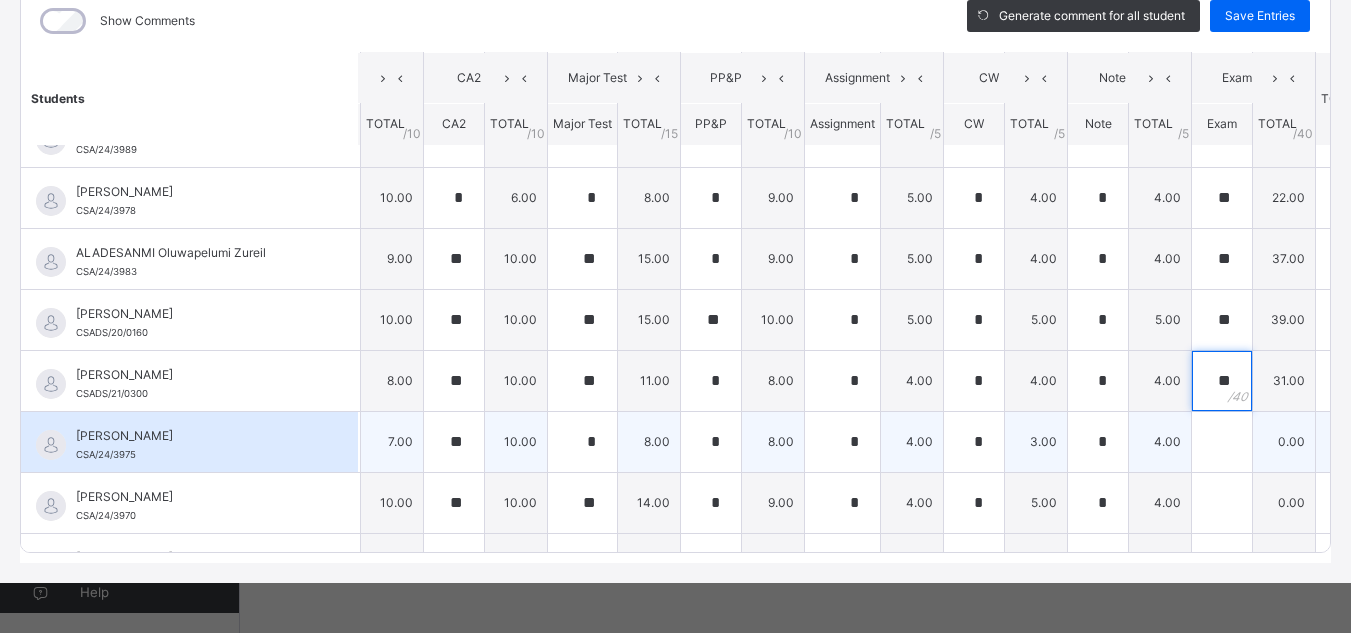 type on "**" 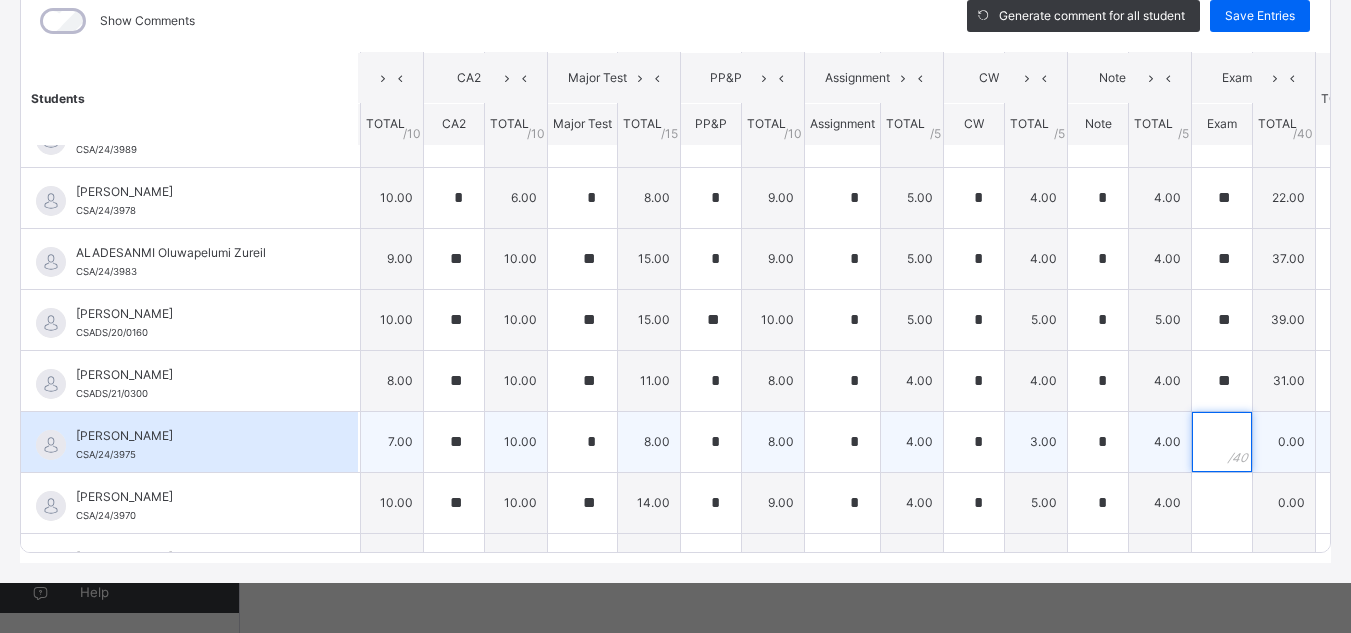 click at bounding box center (1222, 442) 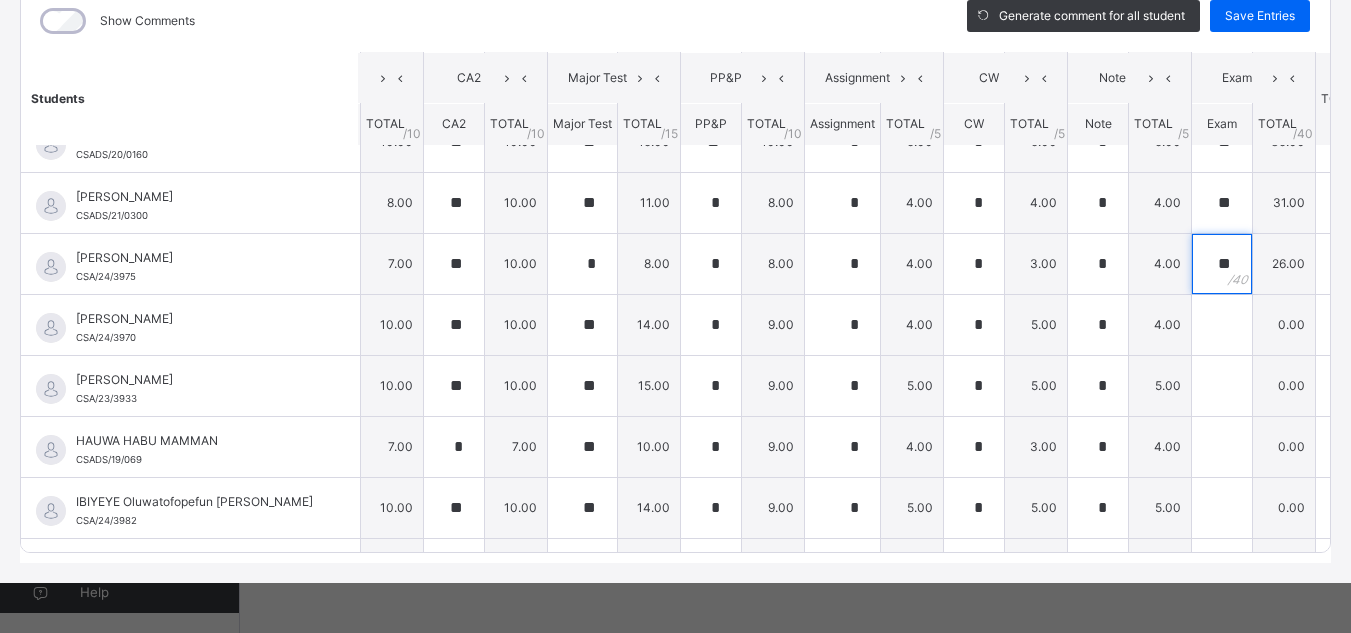 scroll, scrollTop: 281, scrollLeft: 59, axis: both 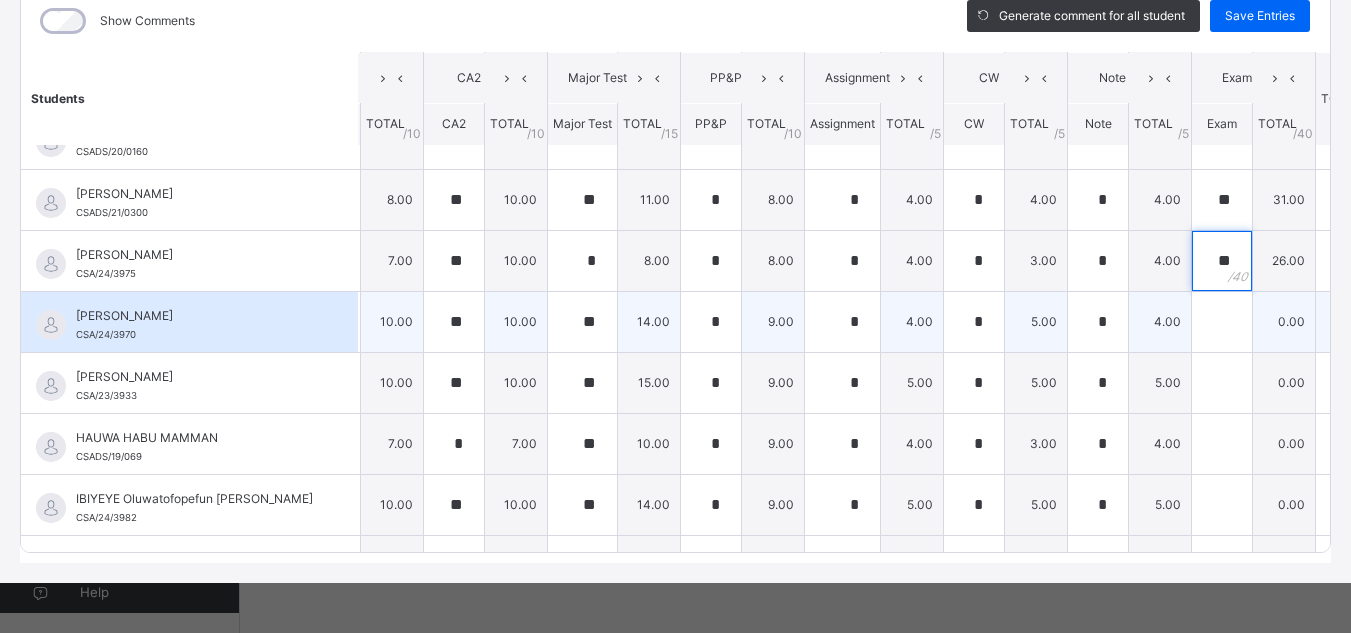 type on "**" 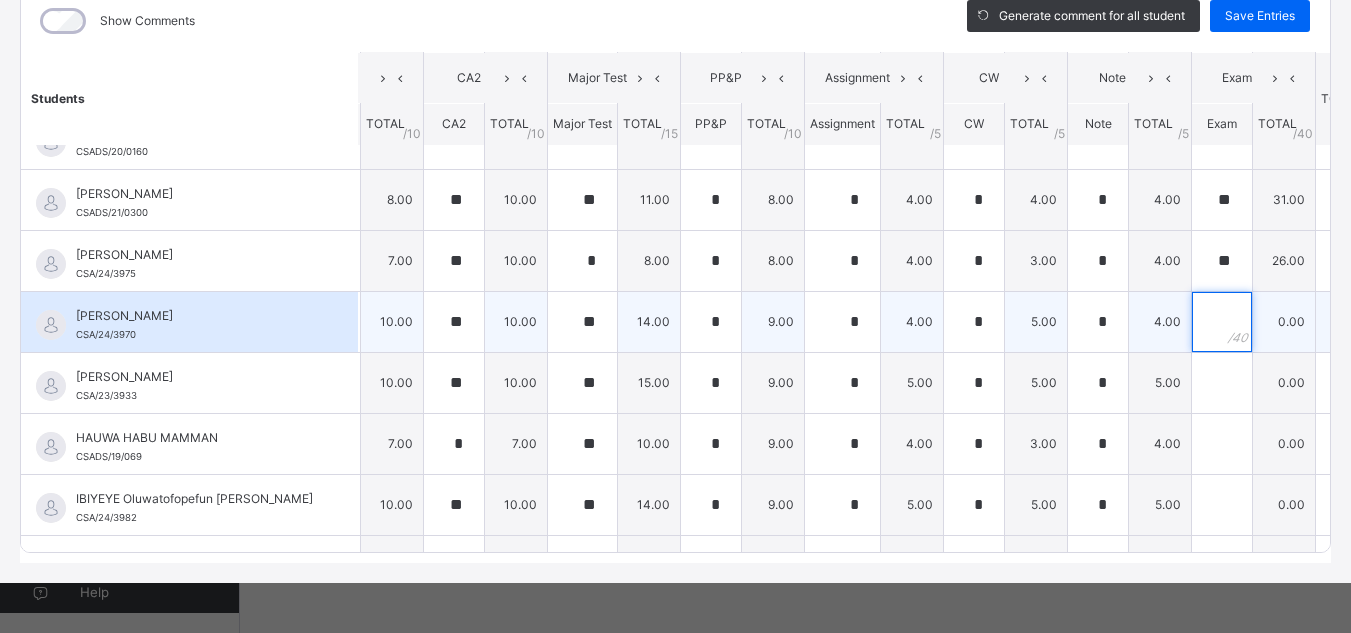 click at bounding box center (1222, 322) 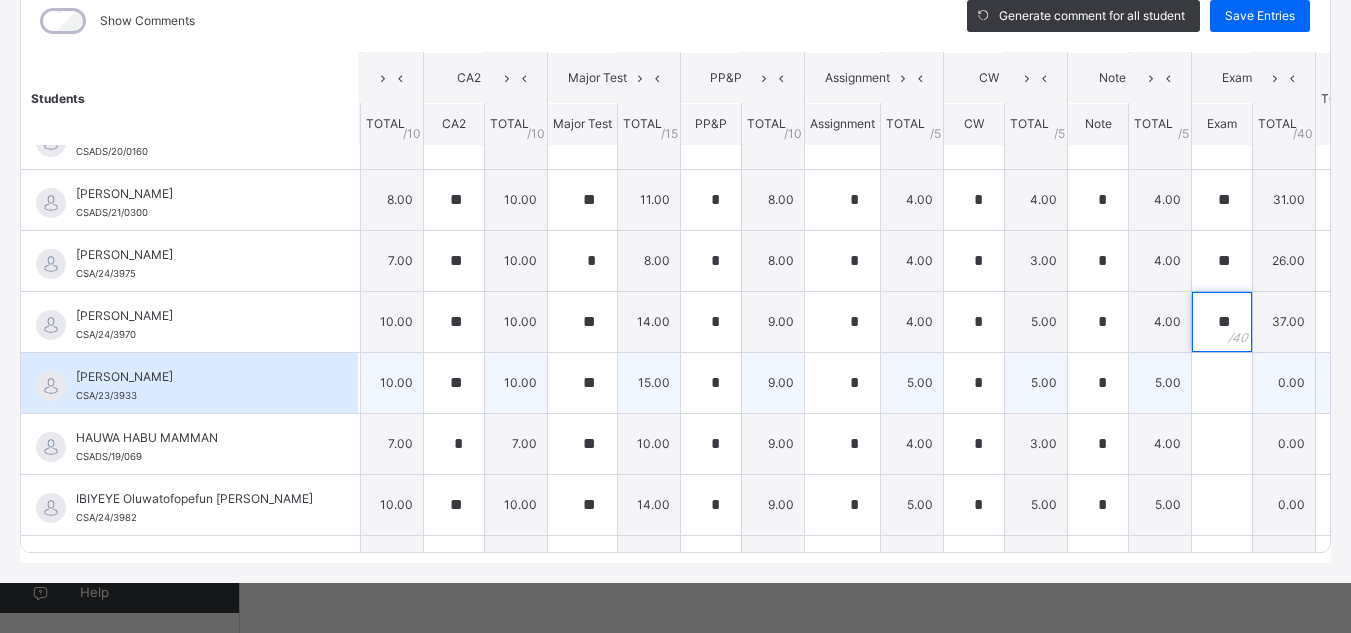 type on "**" 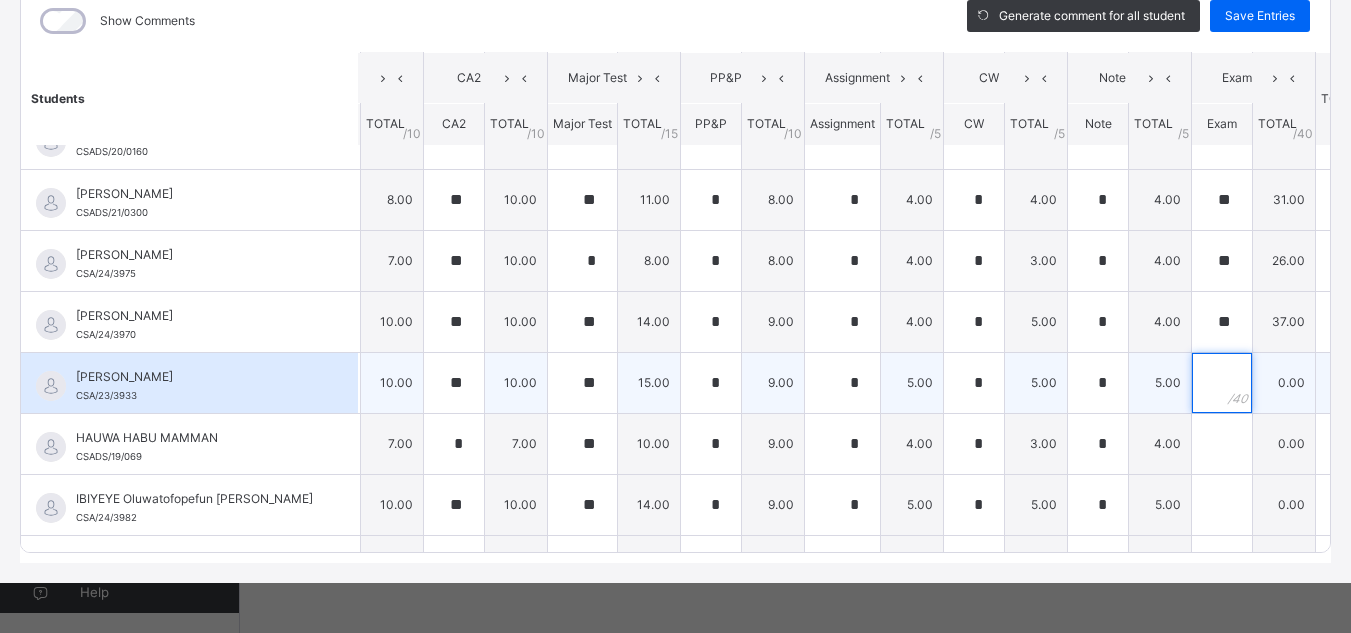 click at bounding box center (1222, 383) 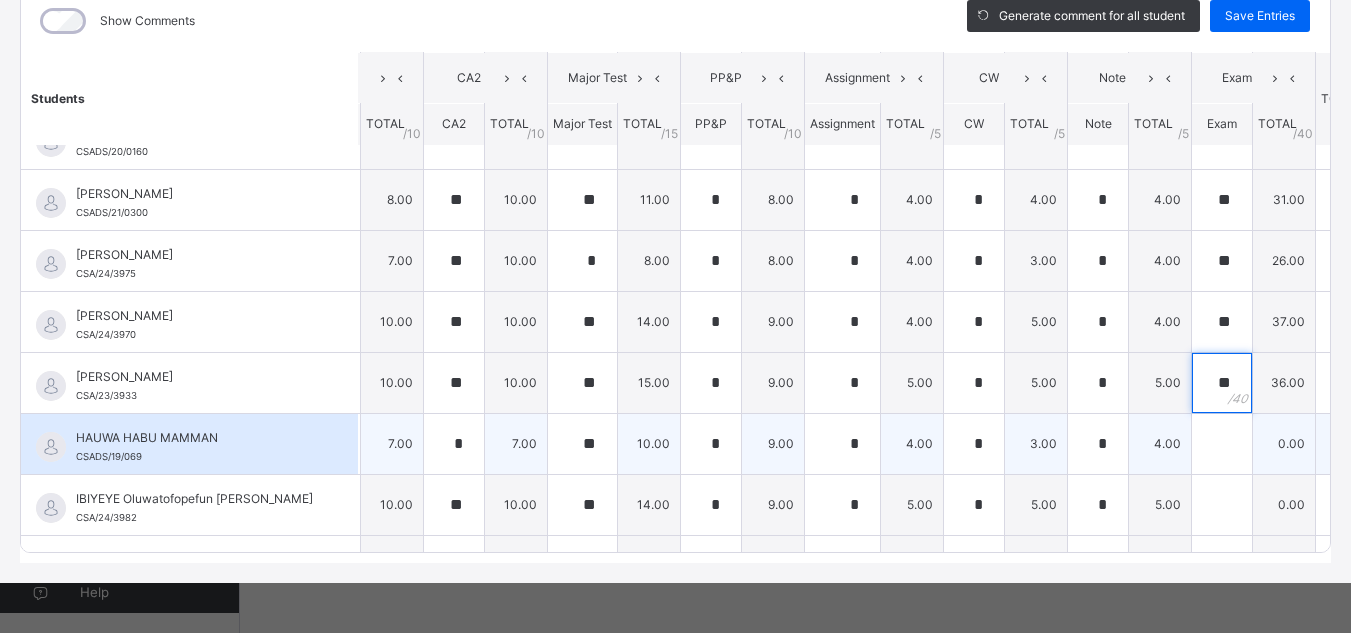 type on "**" 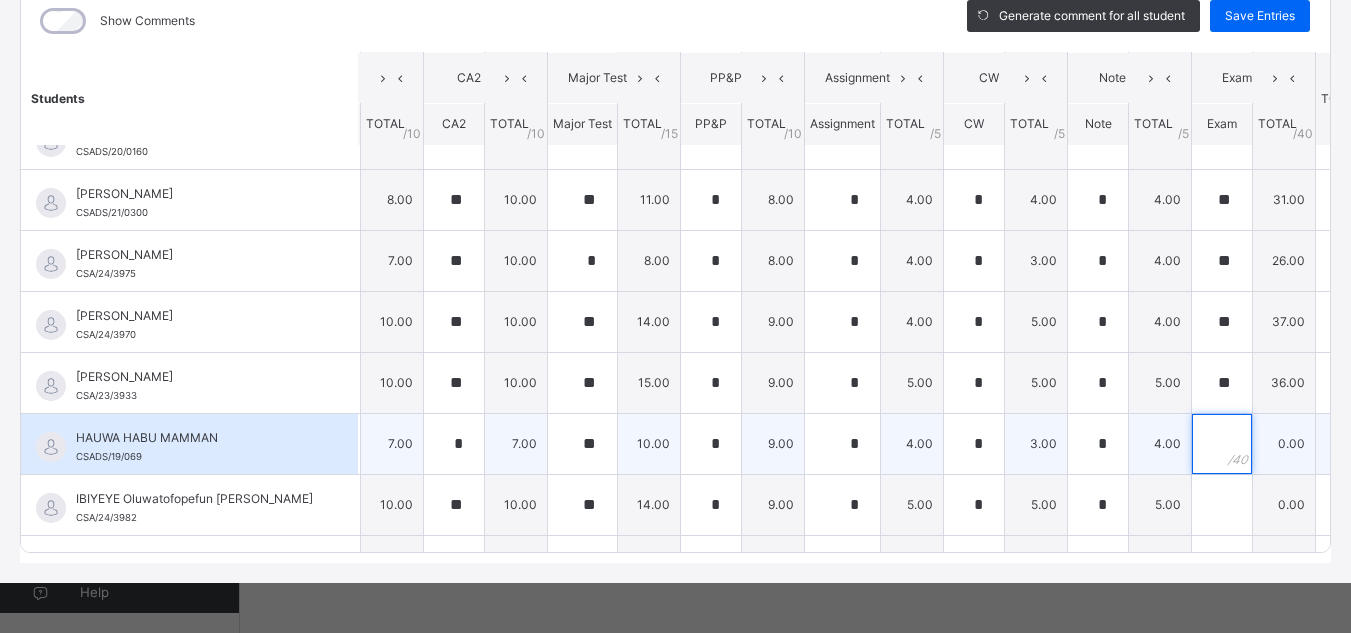 click at bounding box center [1222, 444] 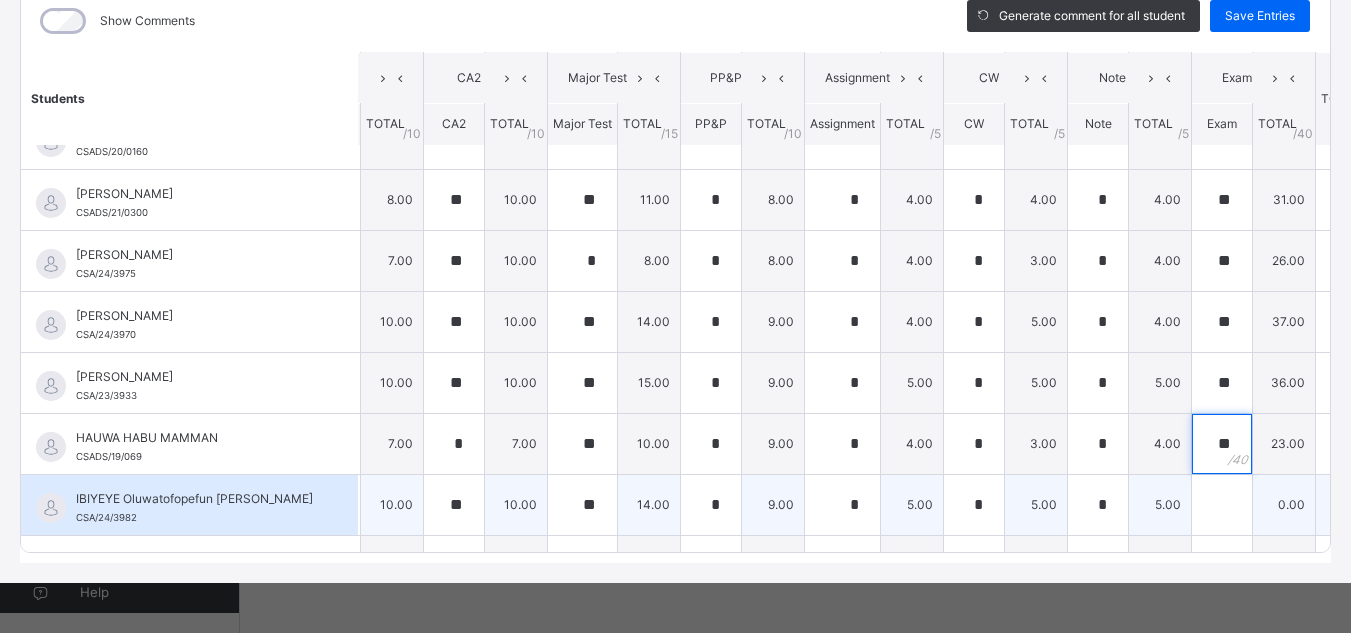 type on "**" 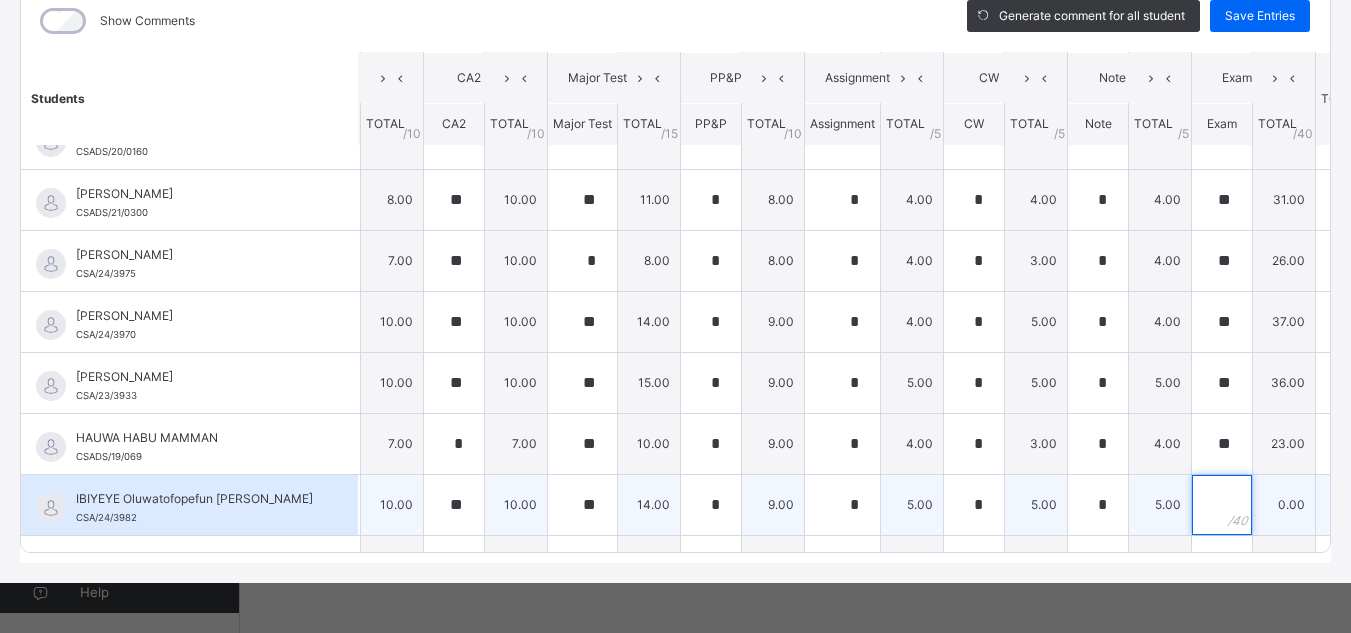 click at bounding box center [1222, 505] 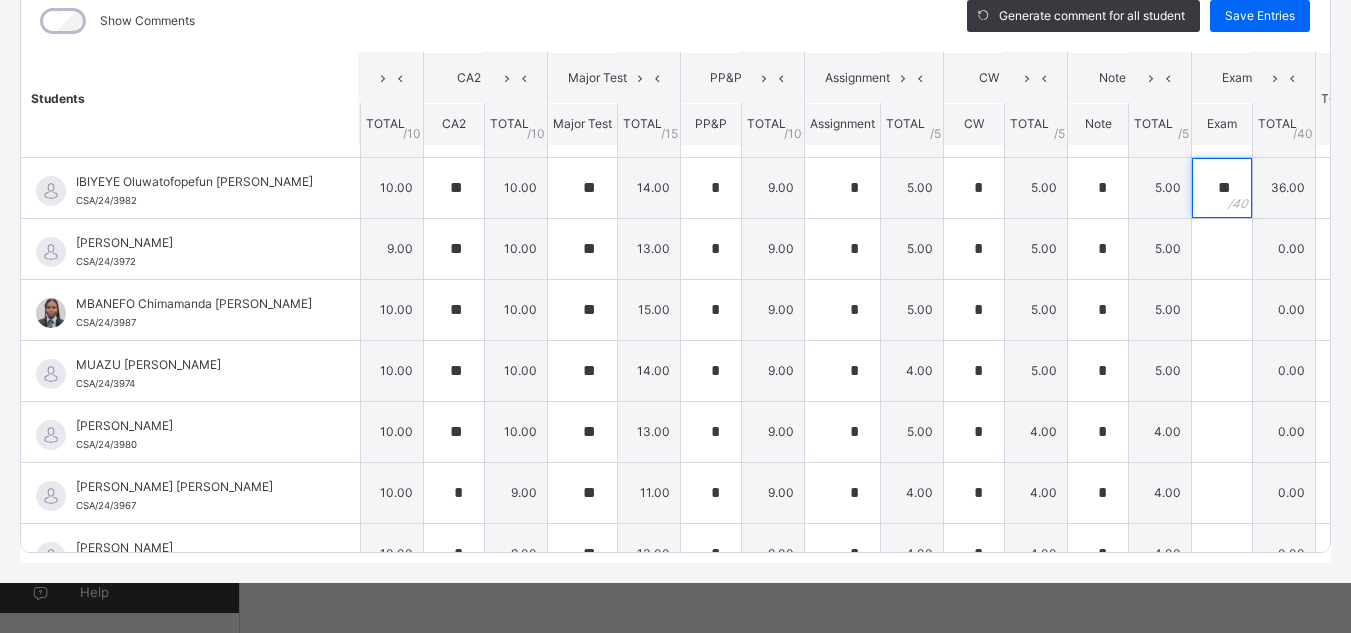 scroll, scrollTop: 609, scrollLeft: 59, axis: both 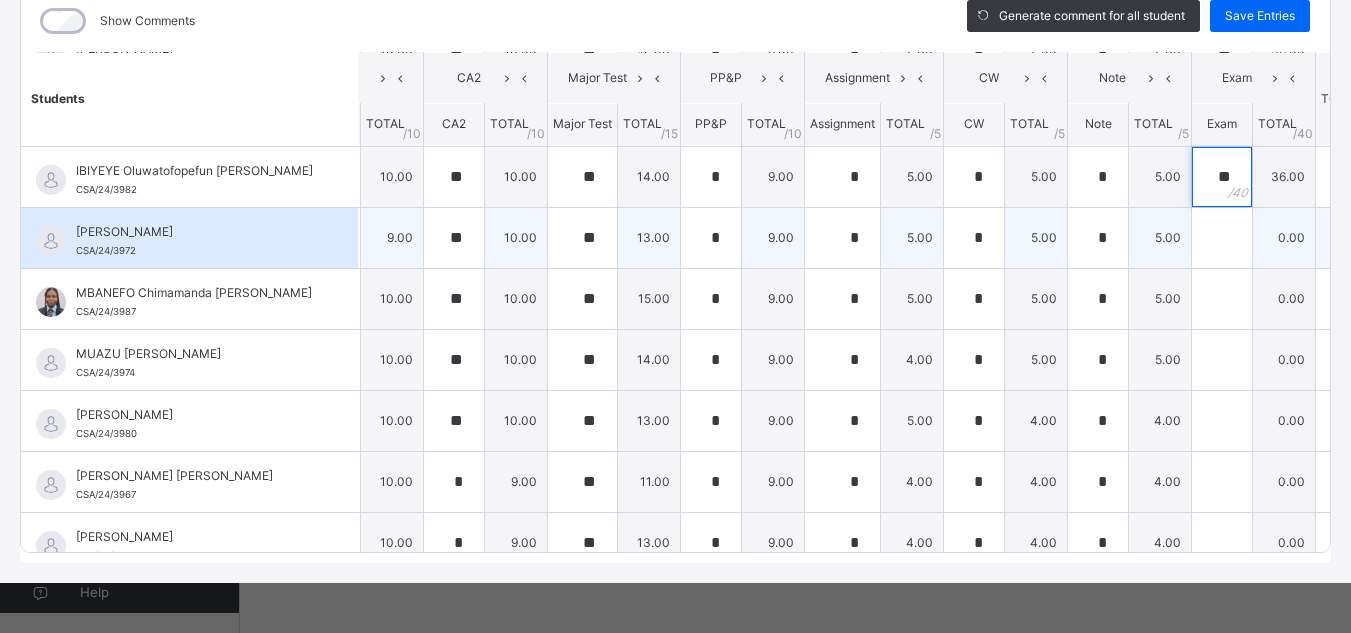 type on "**" 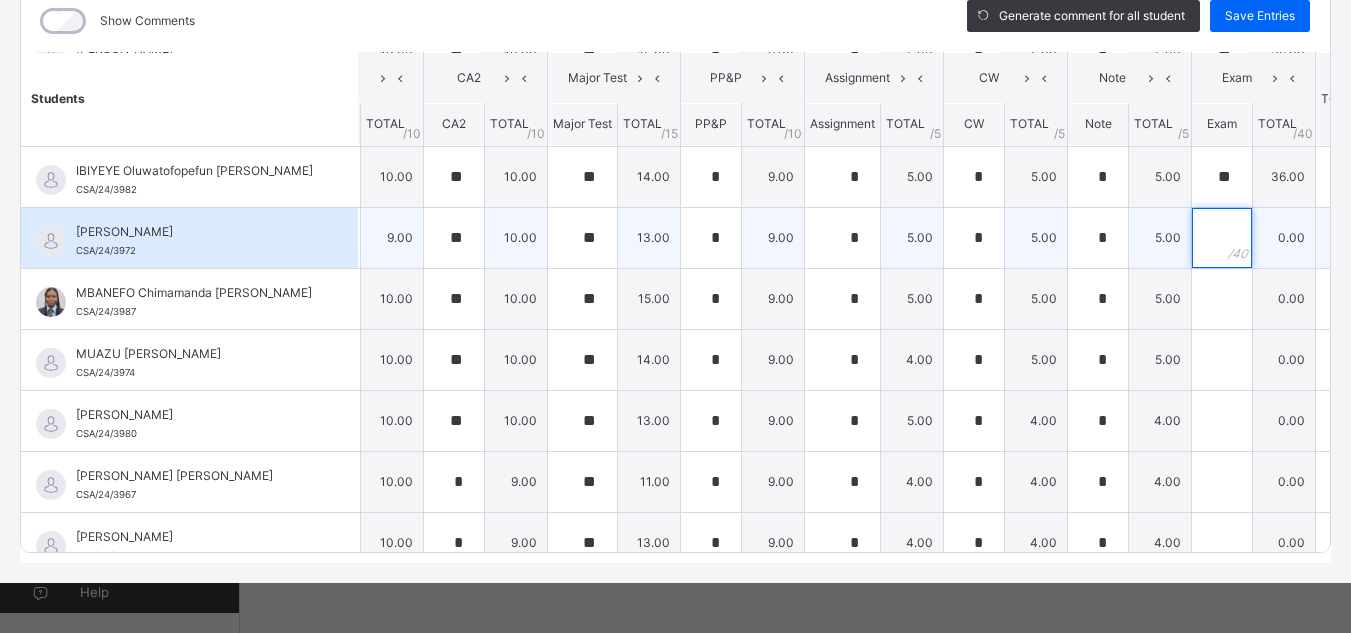 click at bounding box center (1222, 238) 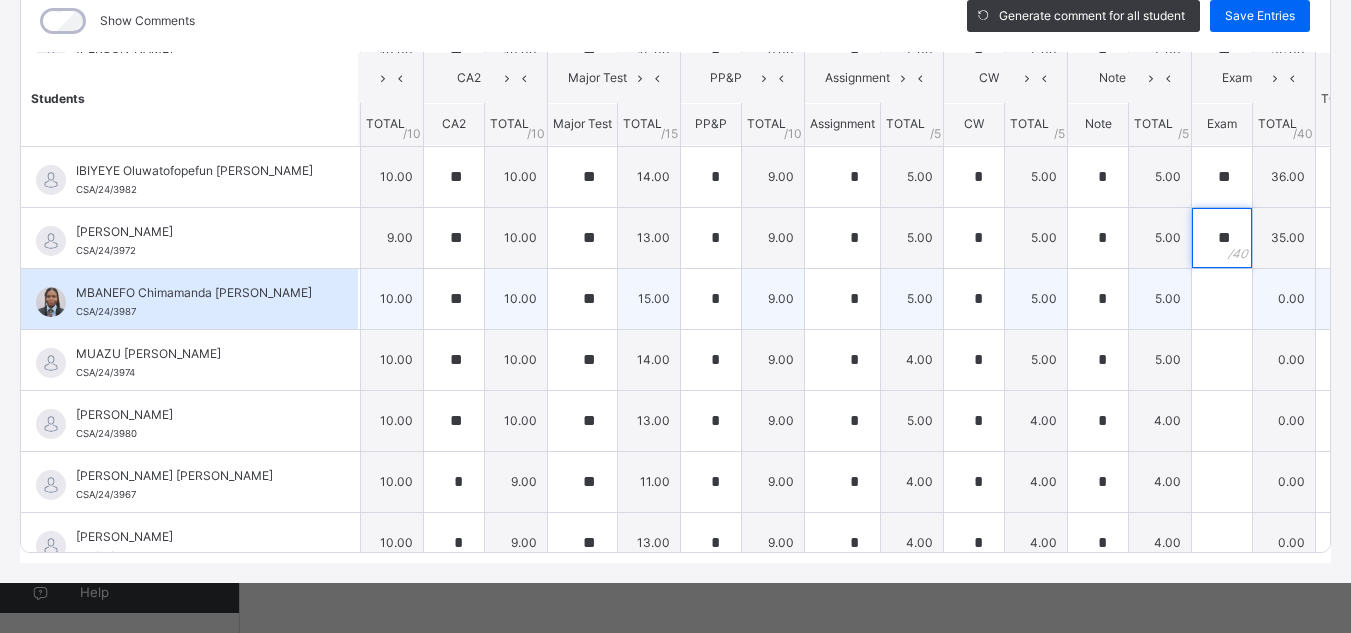 type on "**" 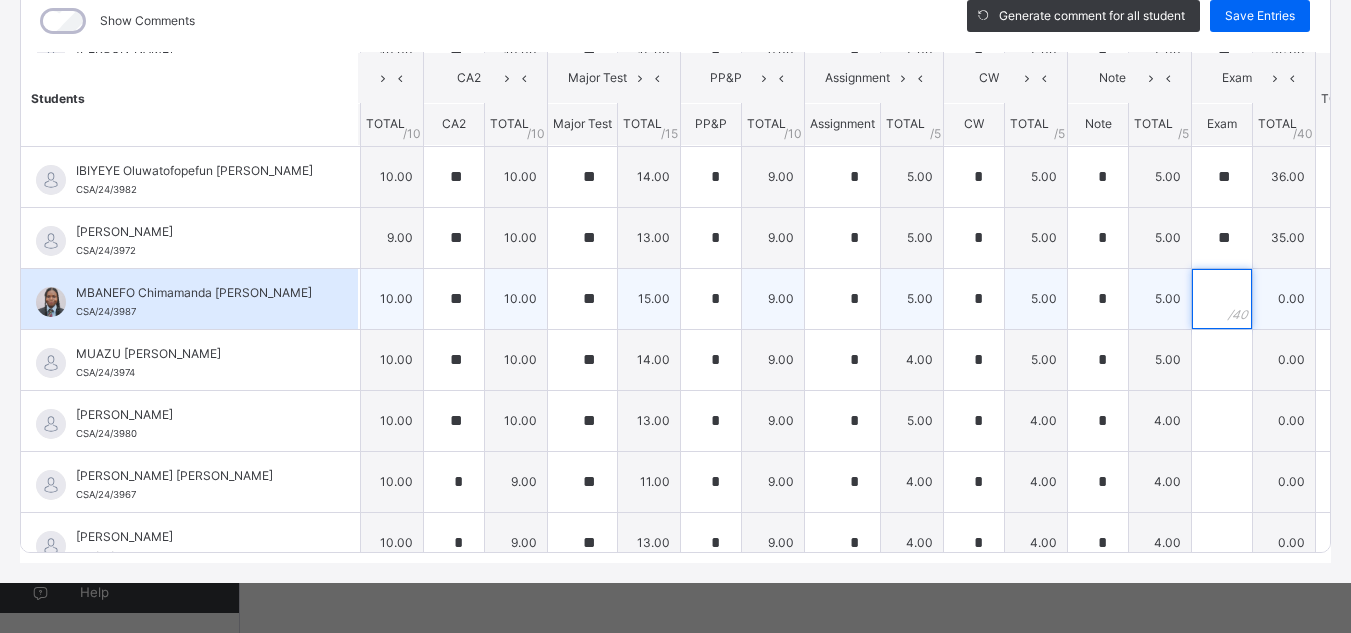 click at bounding box center (1222, 299) 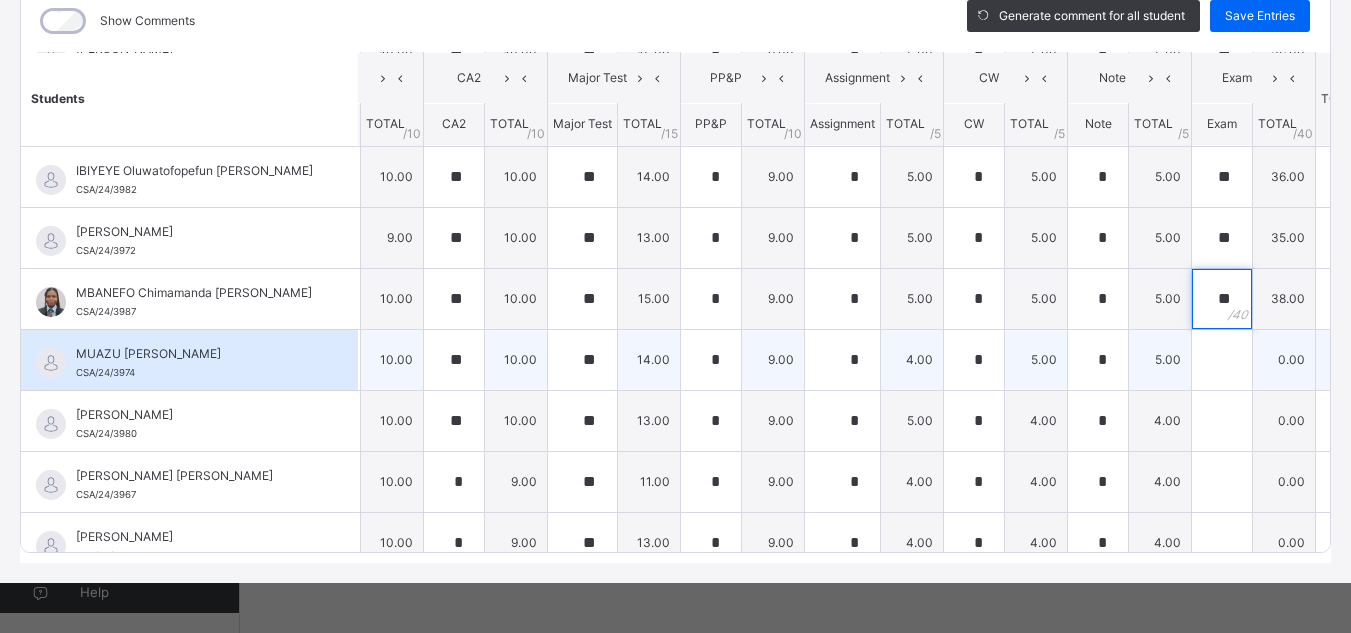 type on "**" 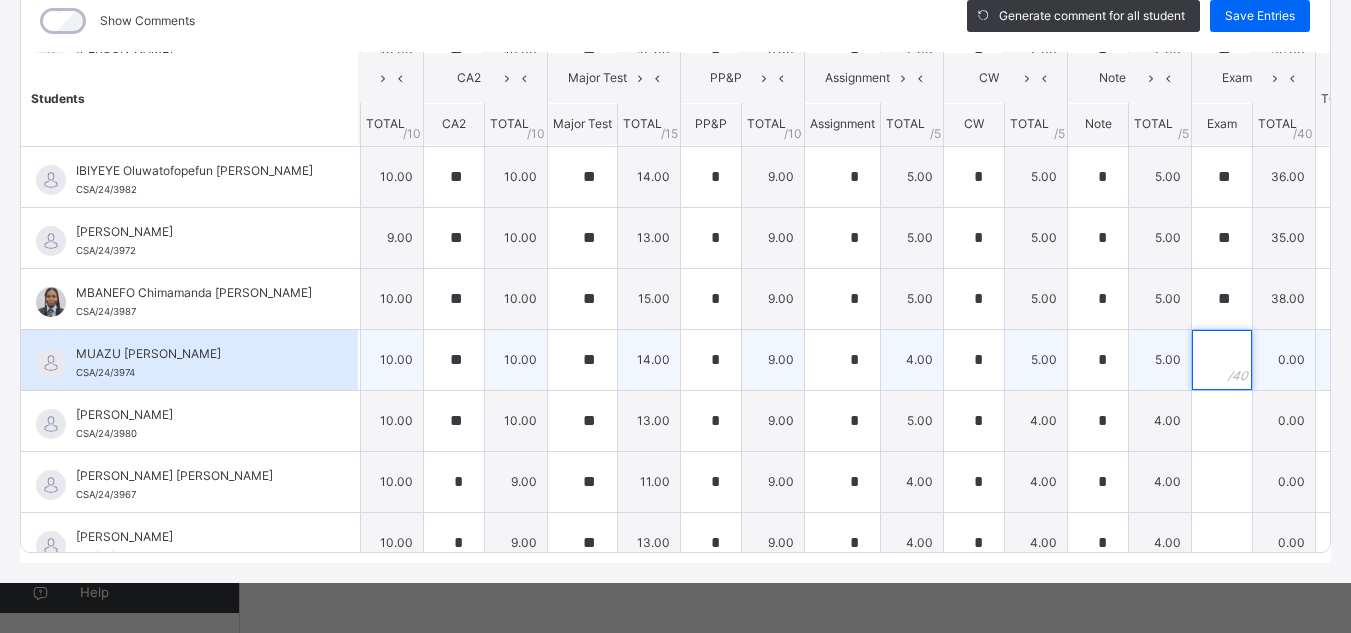 click at bounding box center [1222, 360] 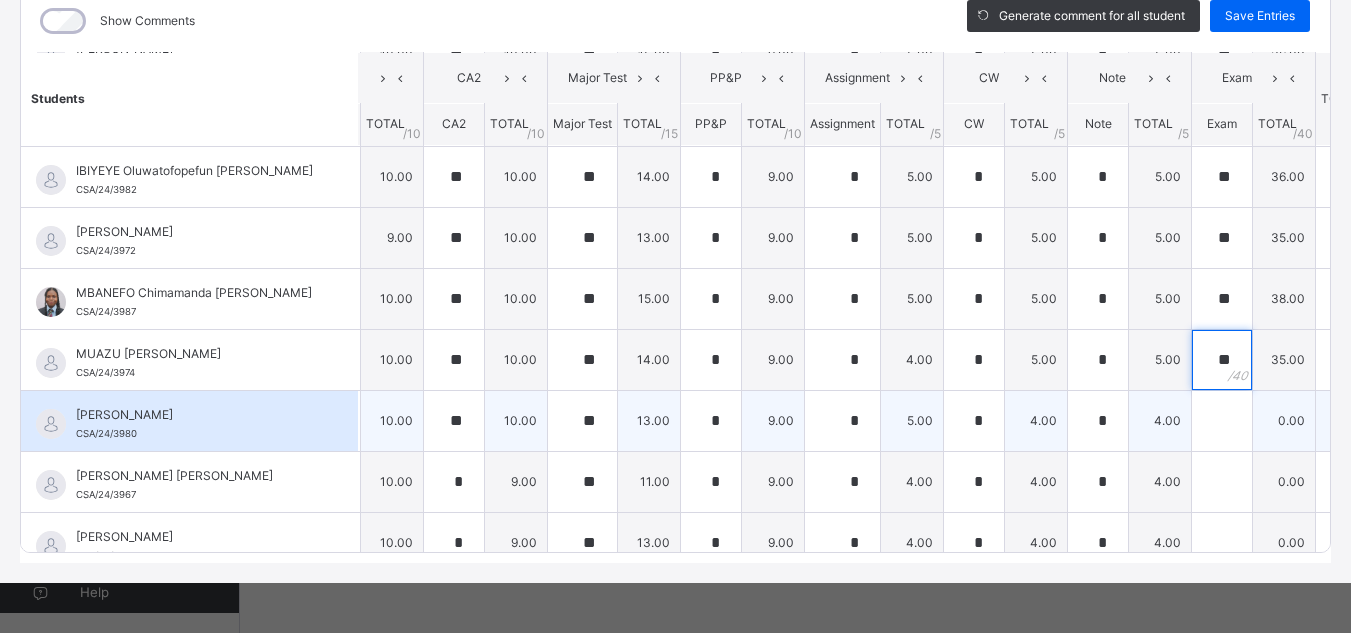 type on "**" 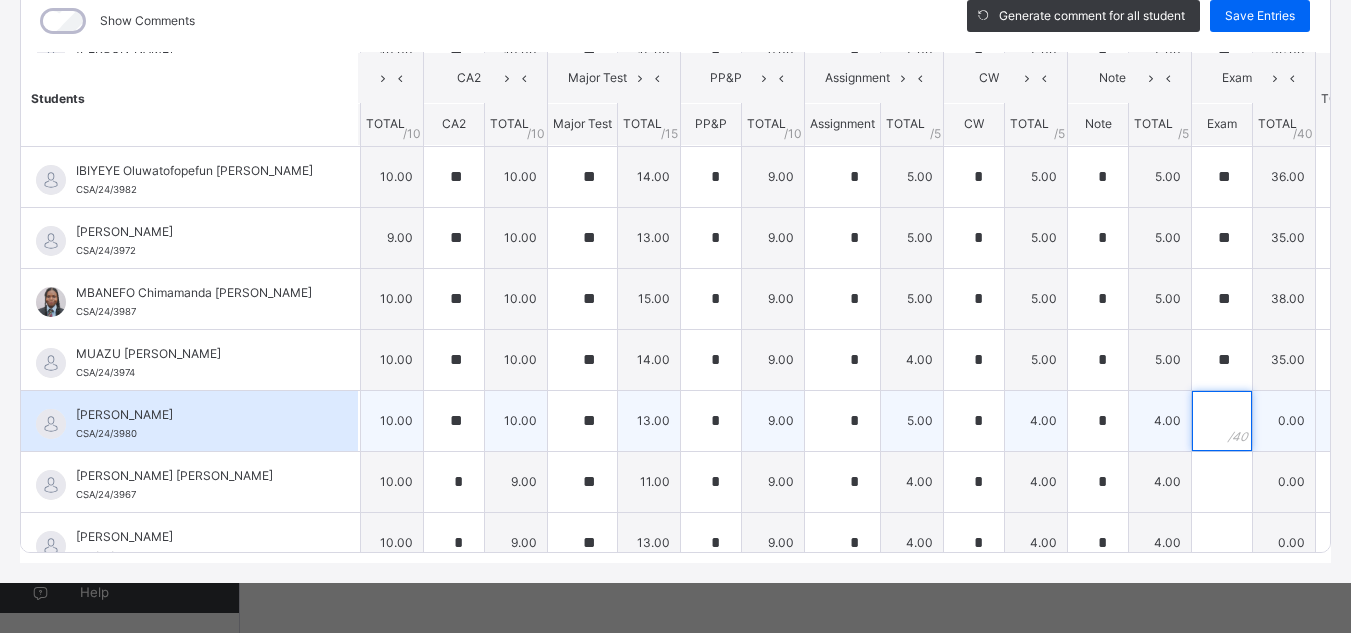 click at bounding box center (1222, 421) 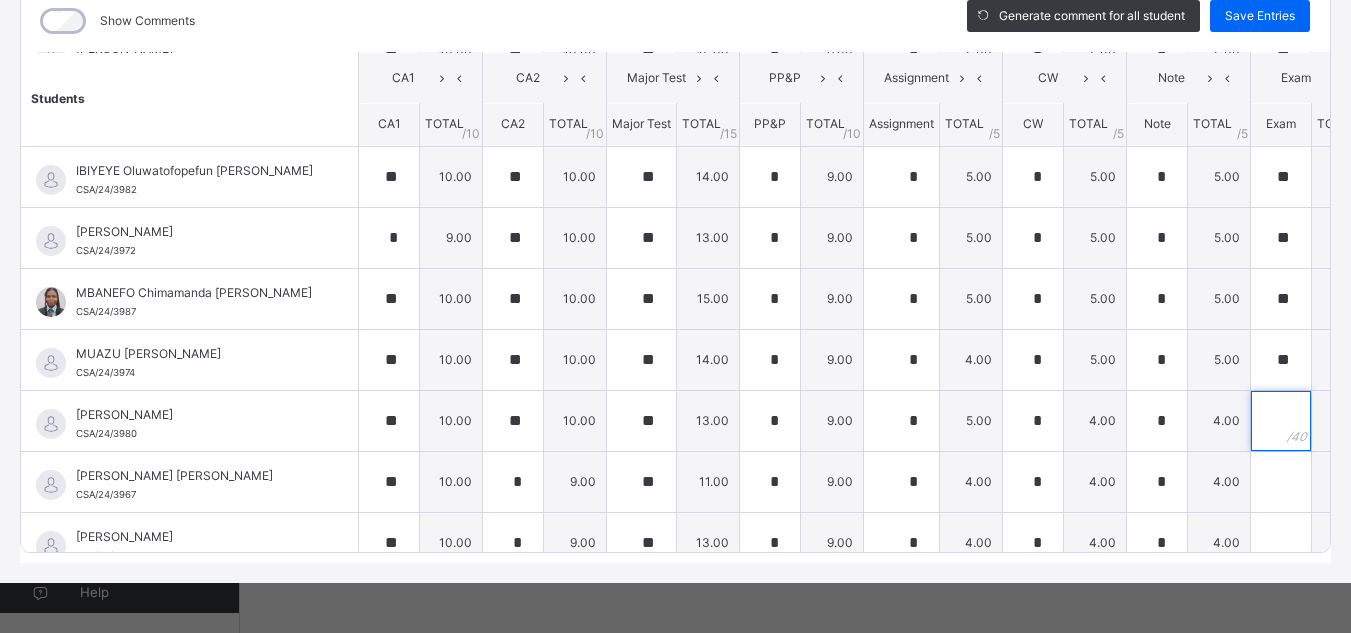 scroll, scrollTop: 609, scrollLeft: 61, axis: both 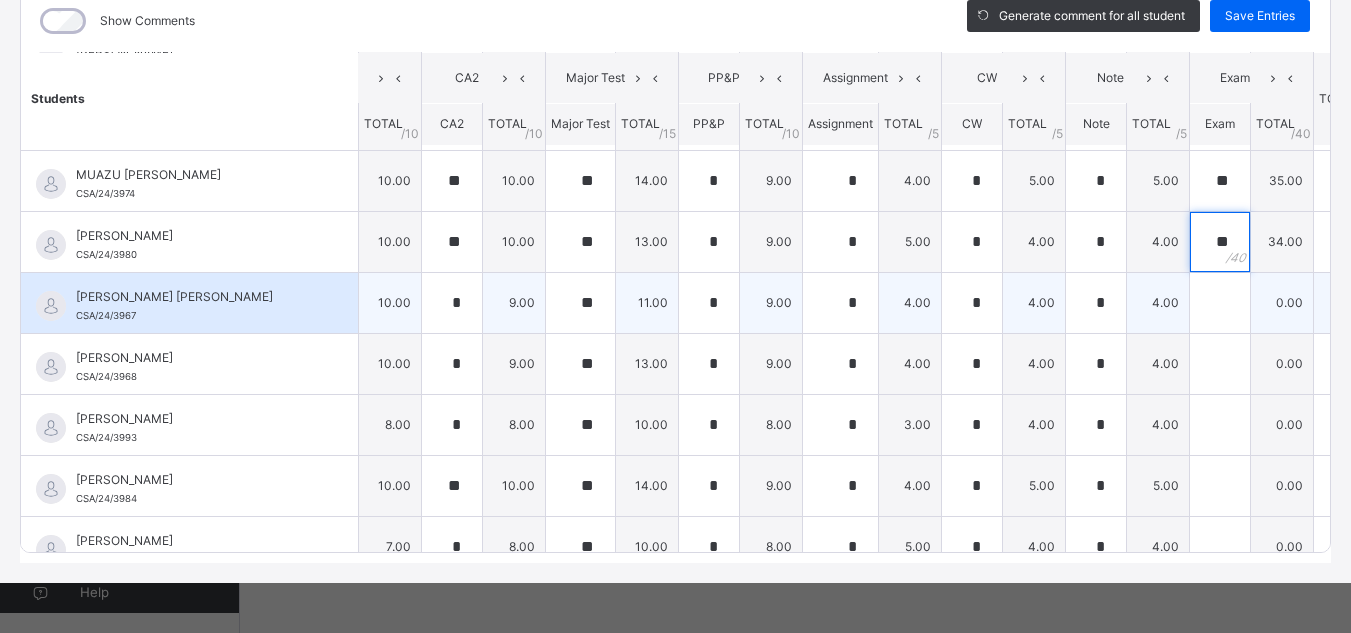 type on "**" 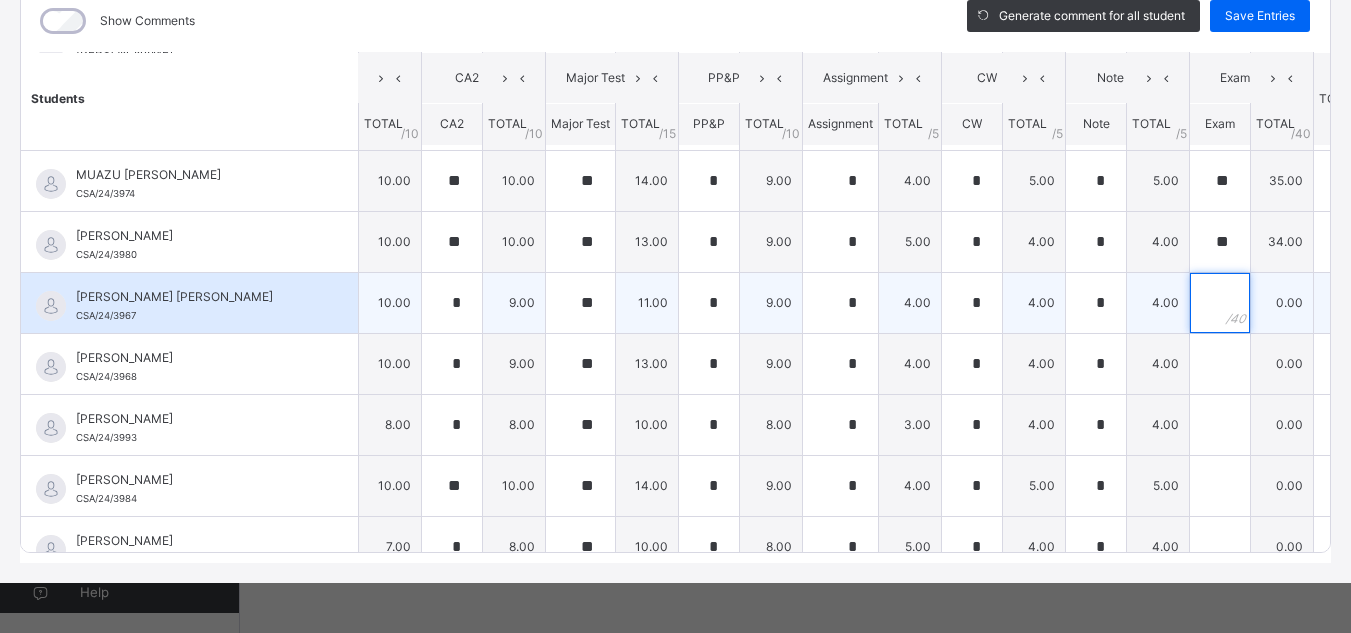 click at bounding box center (1220, 303) 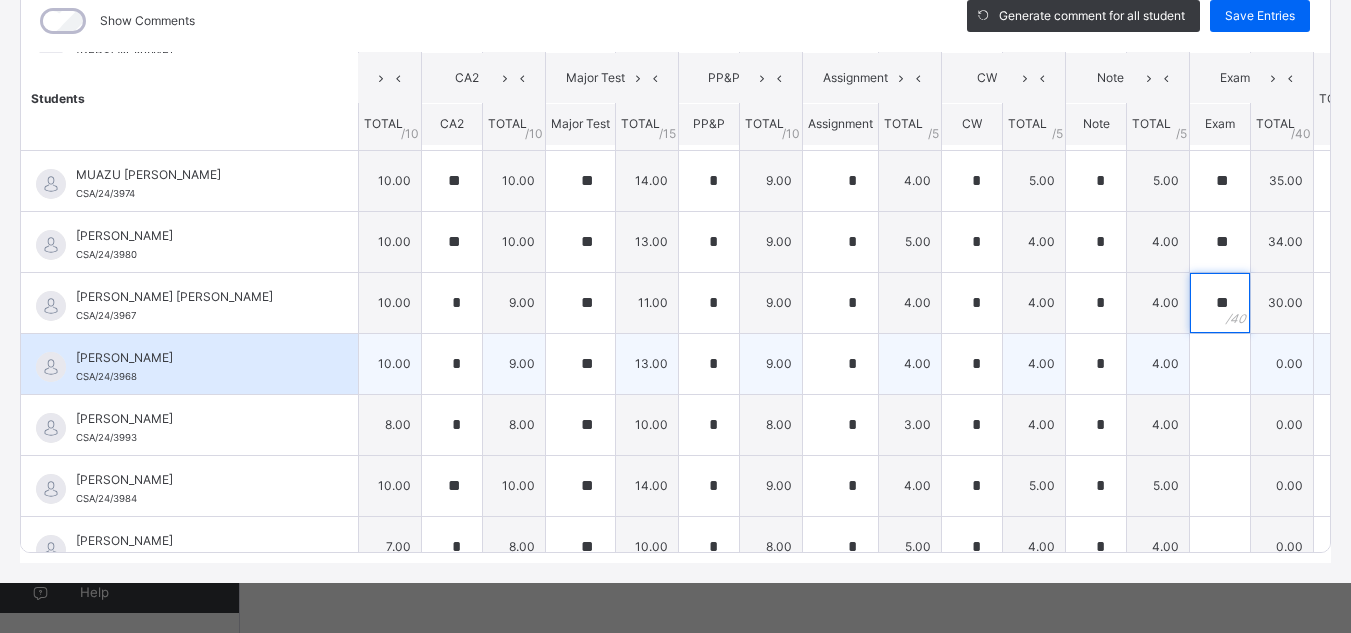 type on "**" 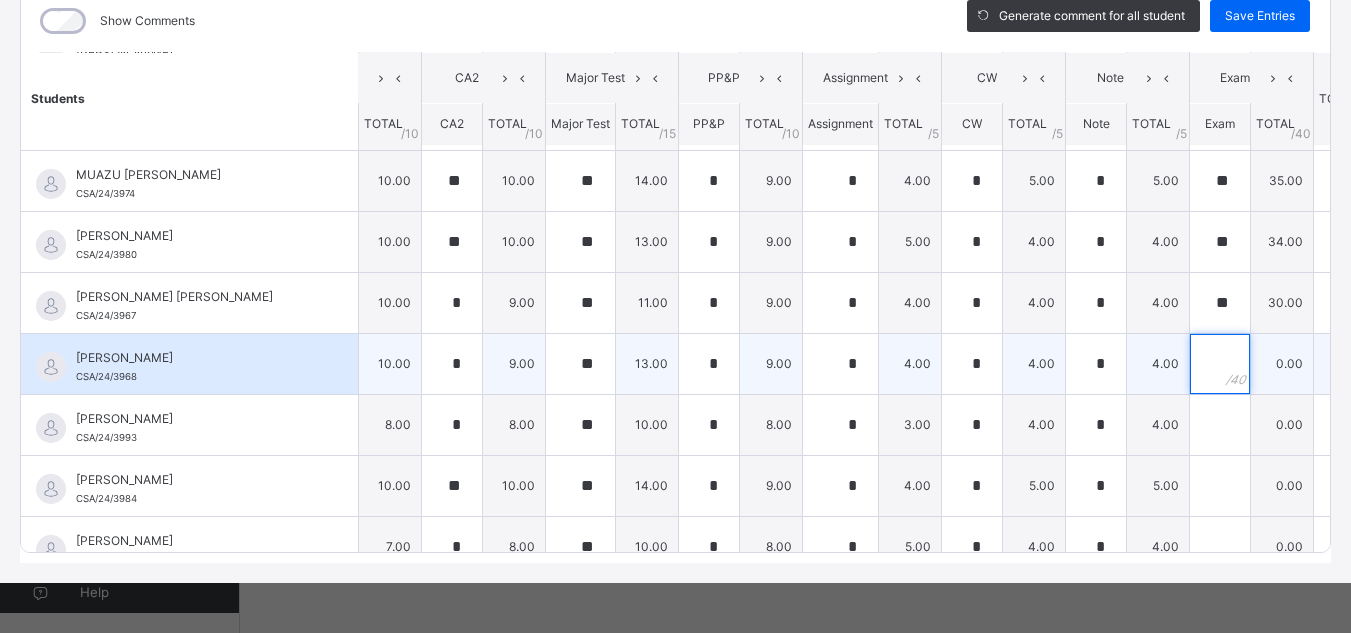 click at bounding box center [1220, 364] 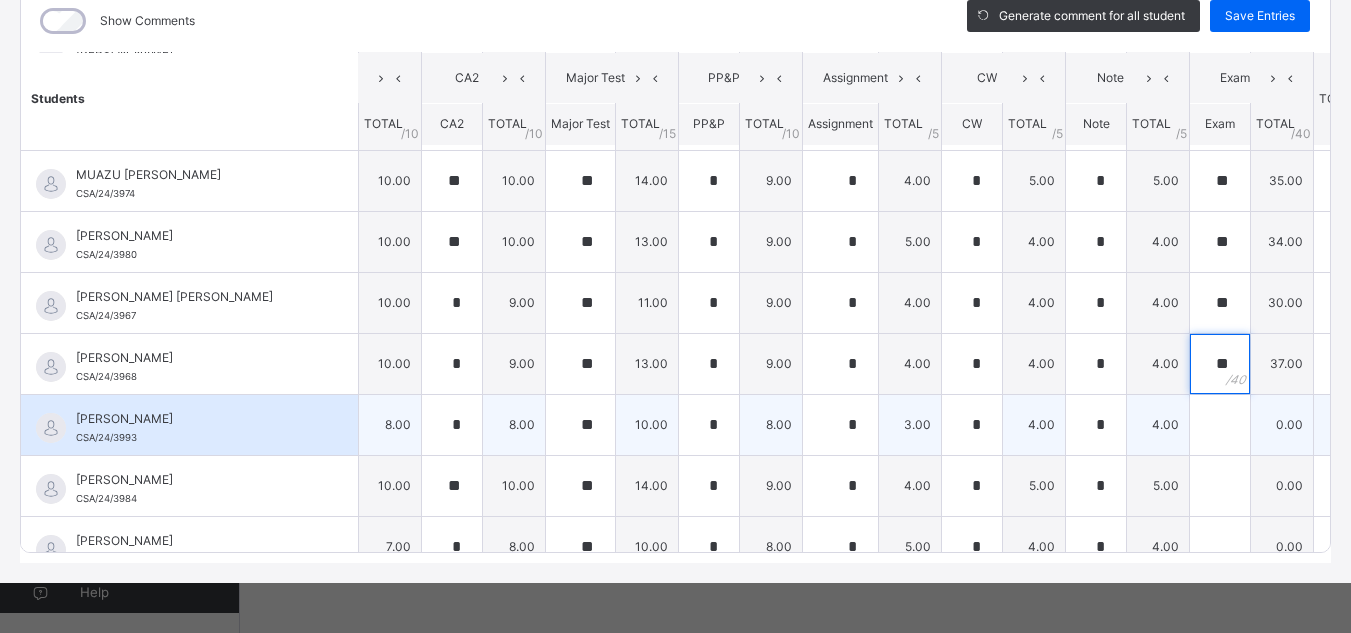type on "**" 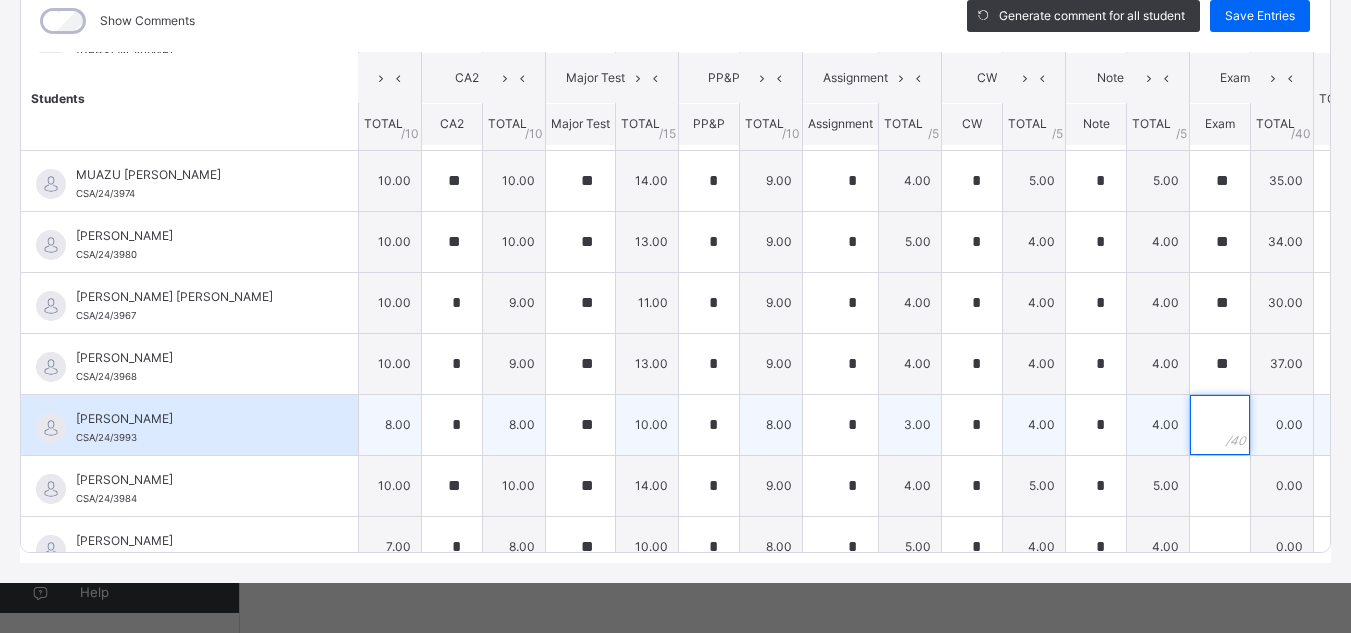 click at bounding box center (1220, 425) 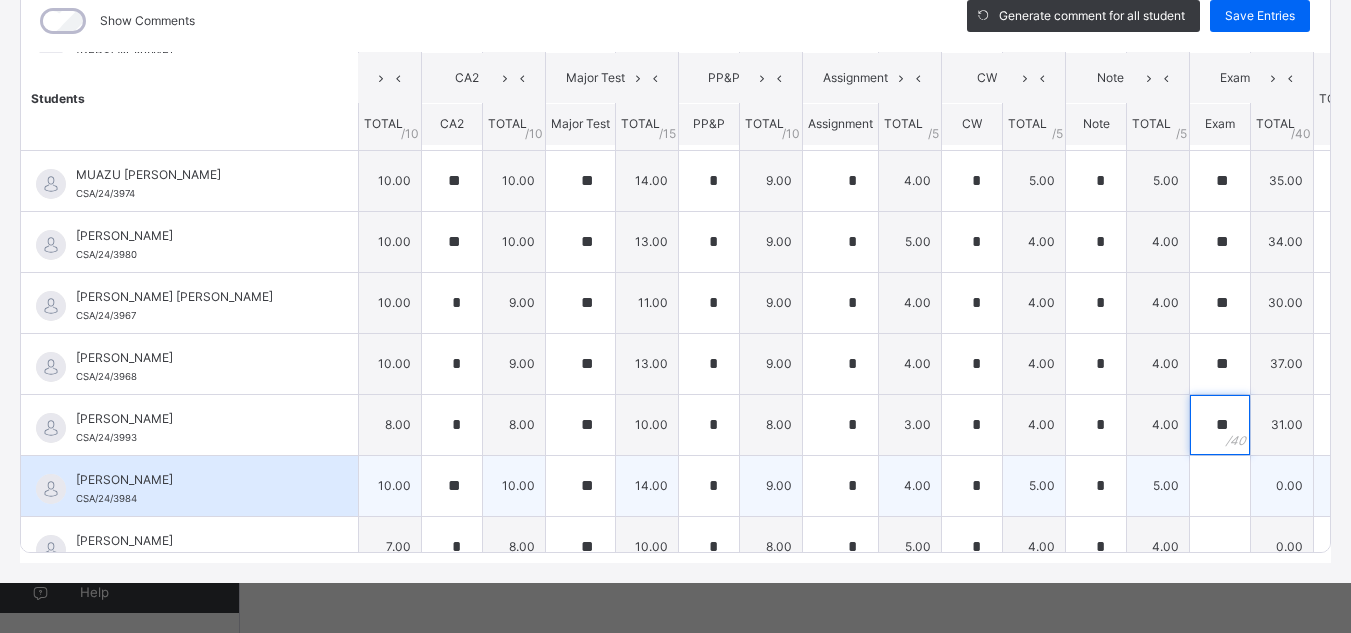 type on "**" 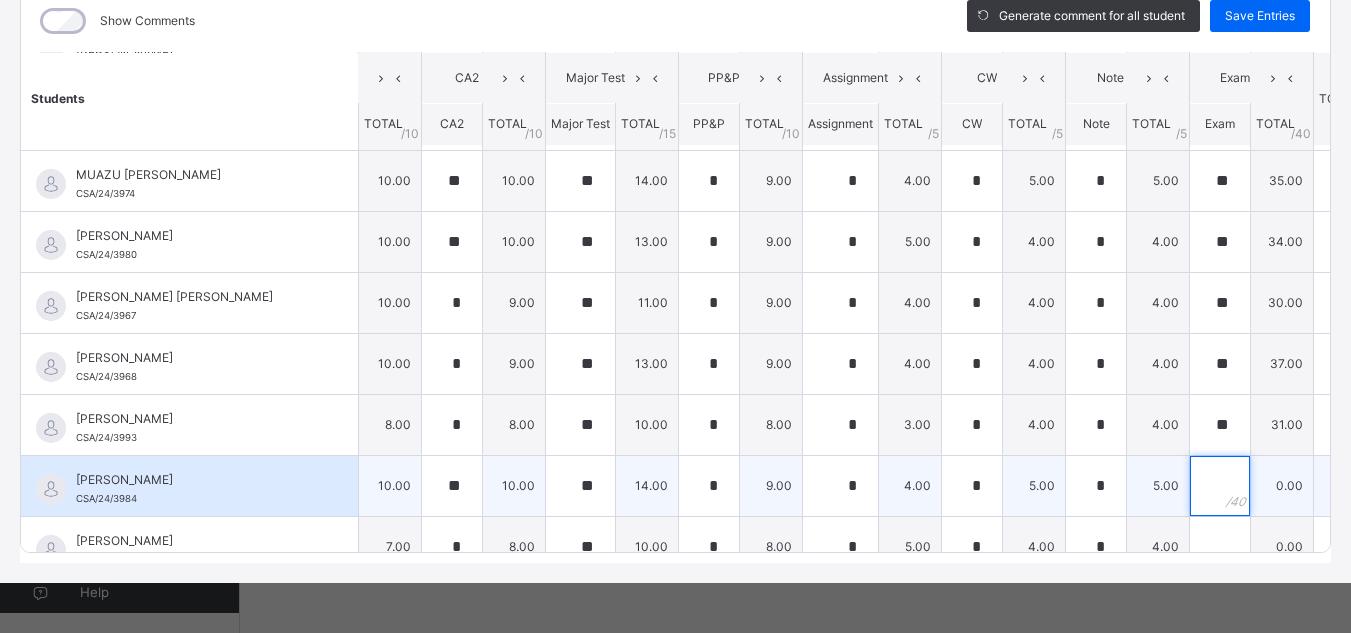 click at bounding box center (1220, 486) 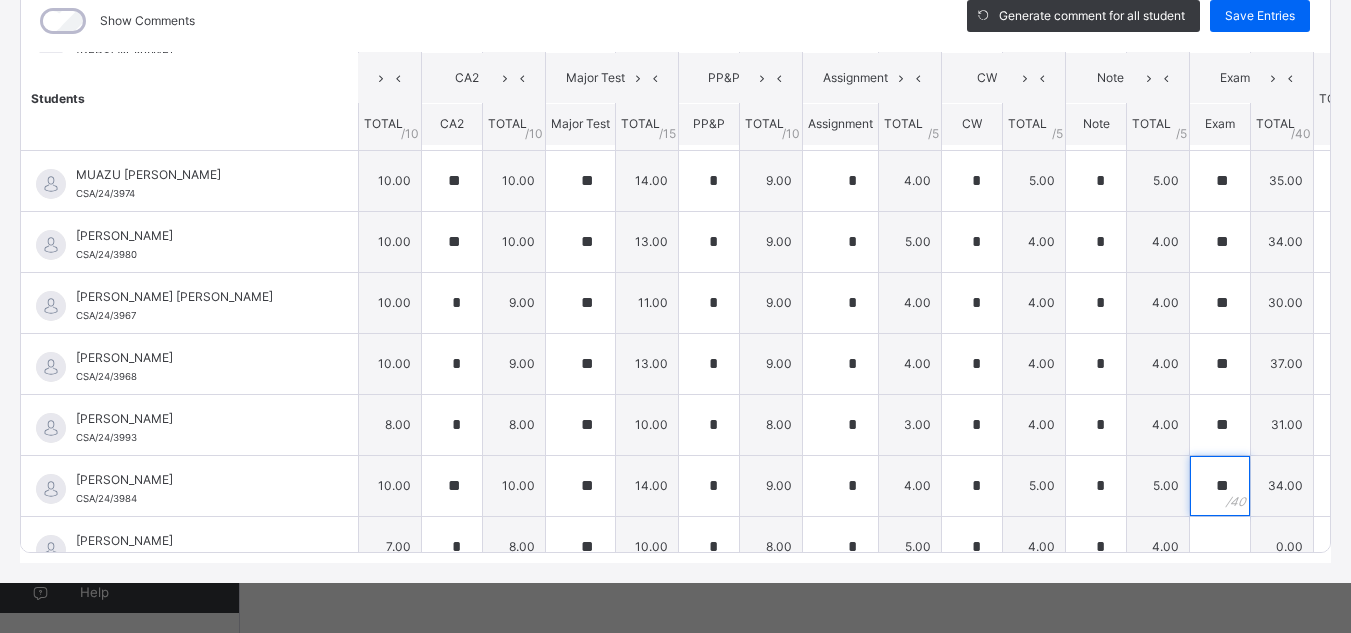 scroll, scrollTop: 829, scrollLeft: 61, axis: both 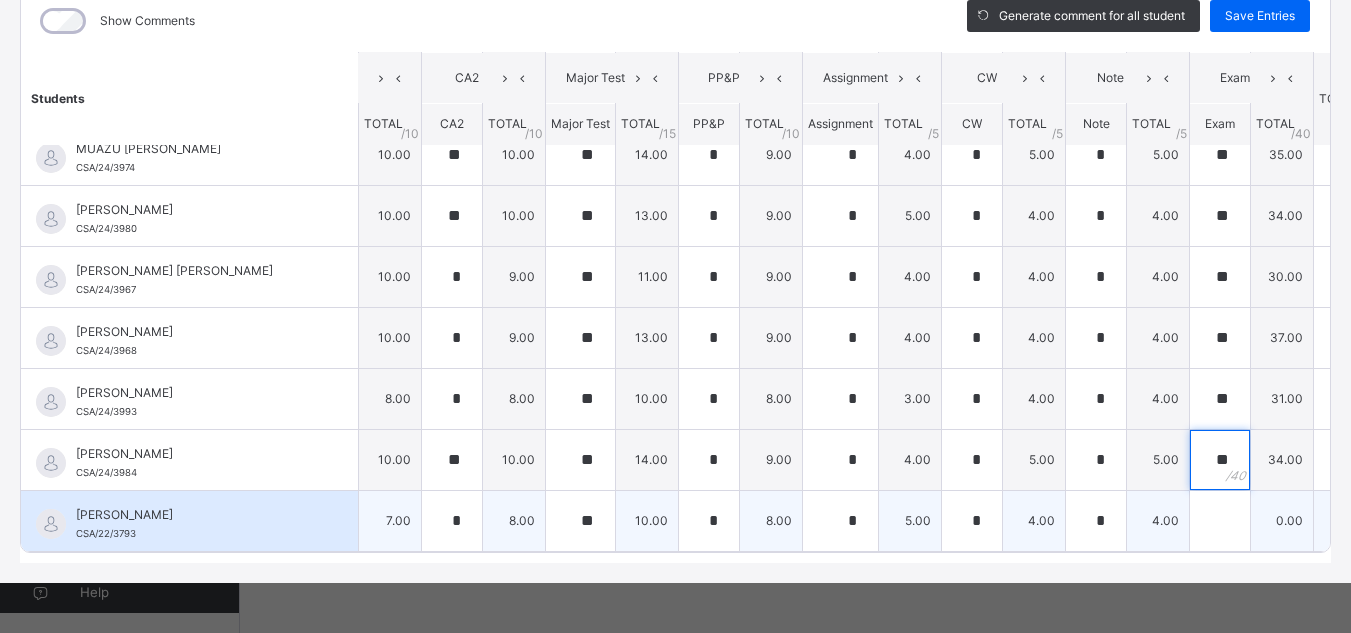 type on "**" 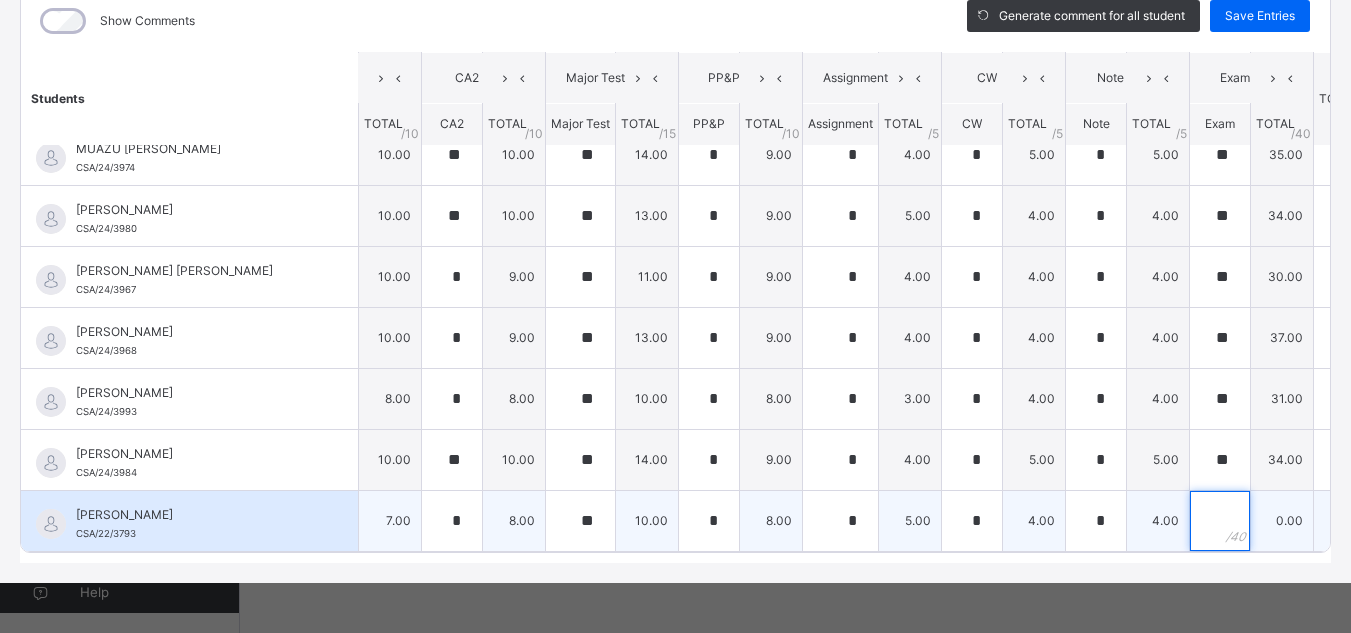 click at bounding box center (1220, 521) 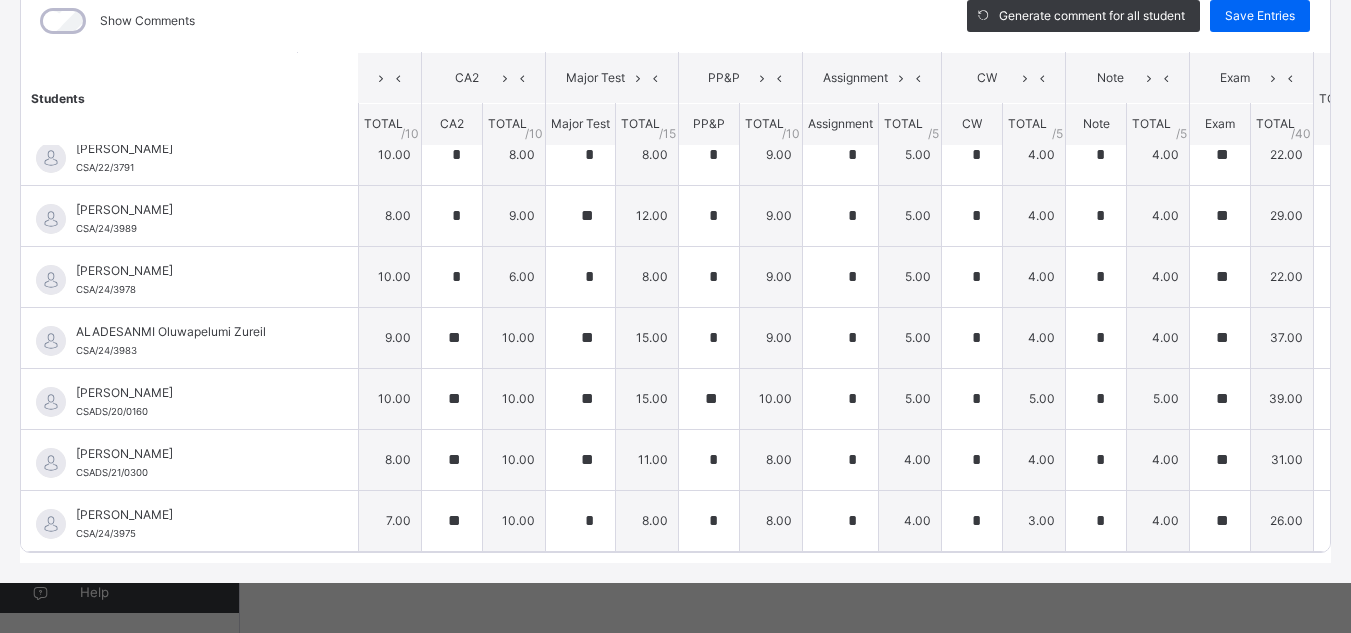 scroll, scrollTop: 0, scrollLeft: 61, axis: horizontal 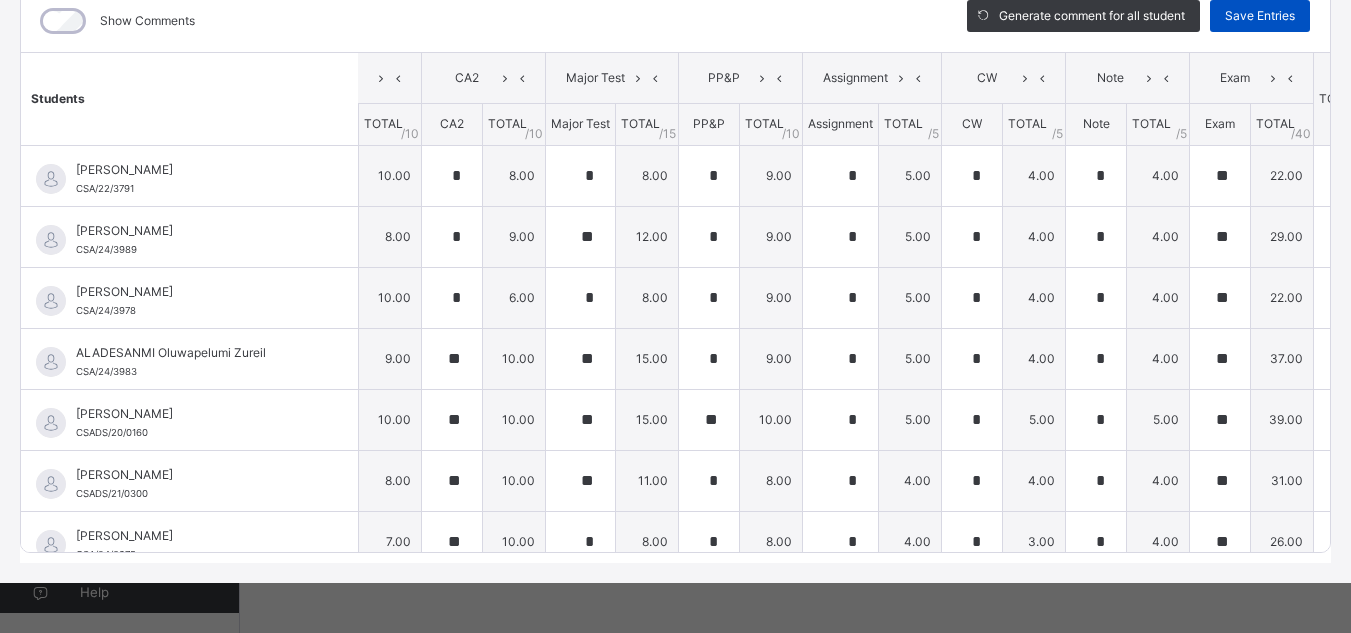 type on "**" 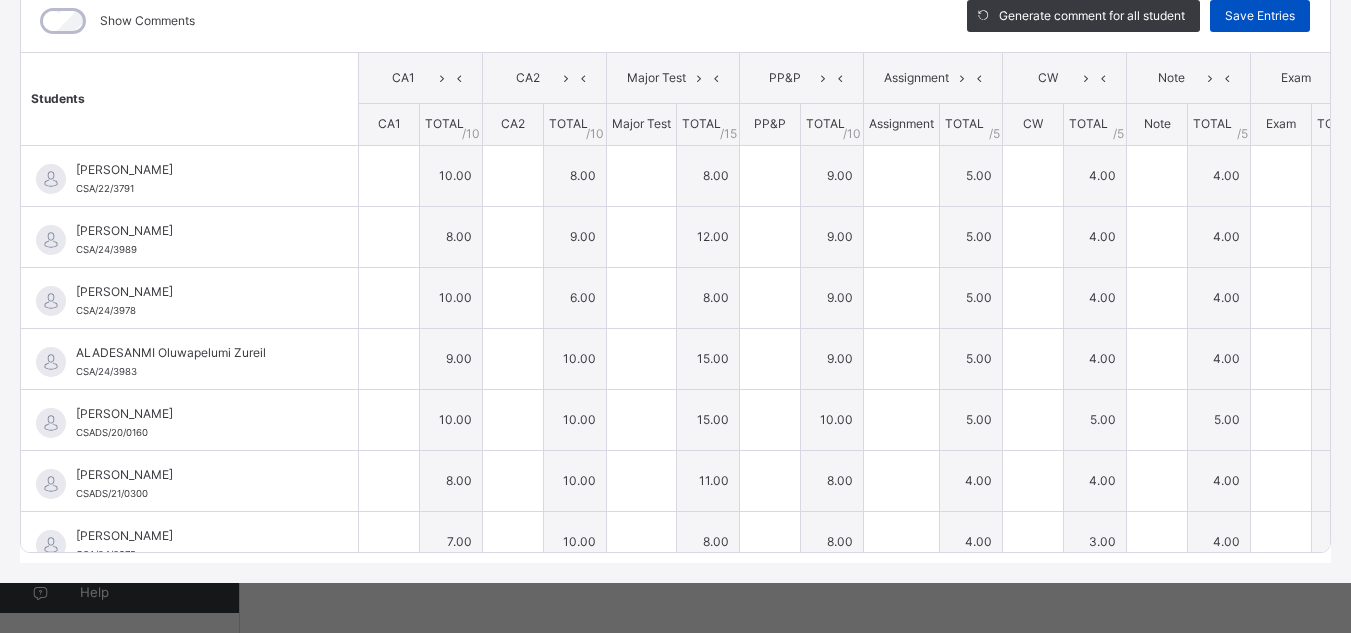 type on "**" 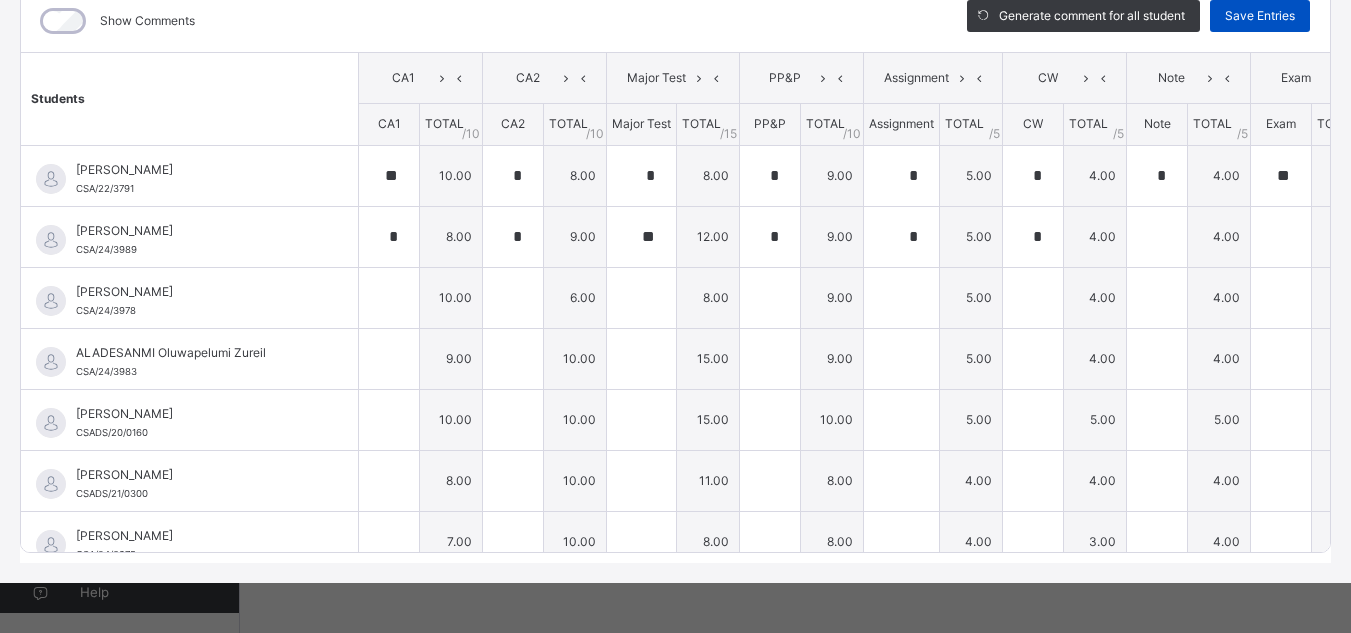 type on "*" 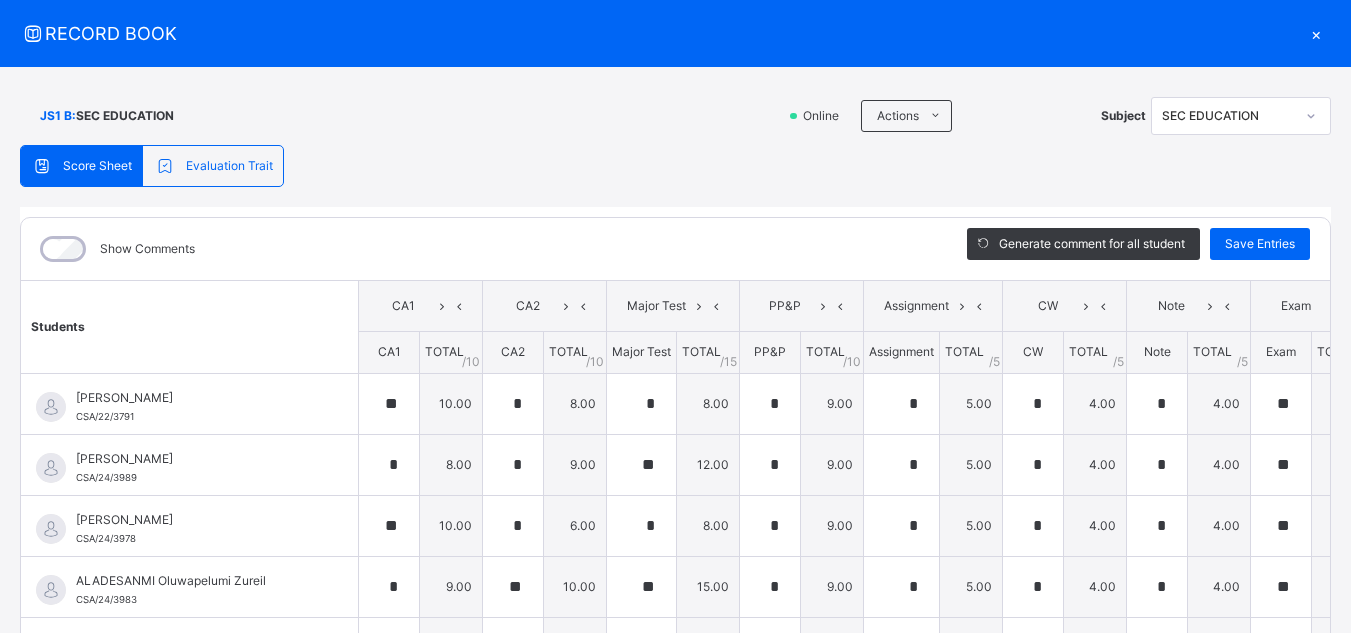 scroll, scrollTop: 0, scrollLeft: 0, axis: both 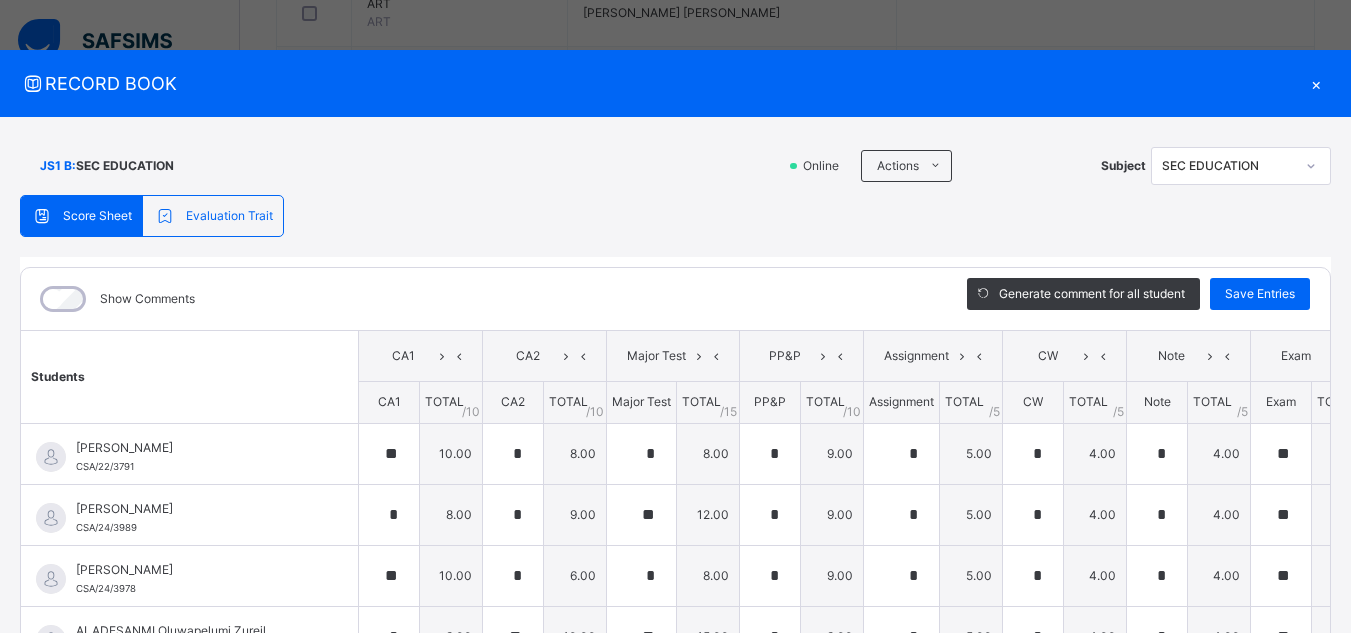click on "×" at bounding box center [1316, 83] 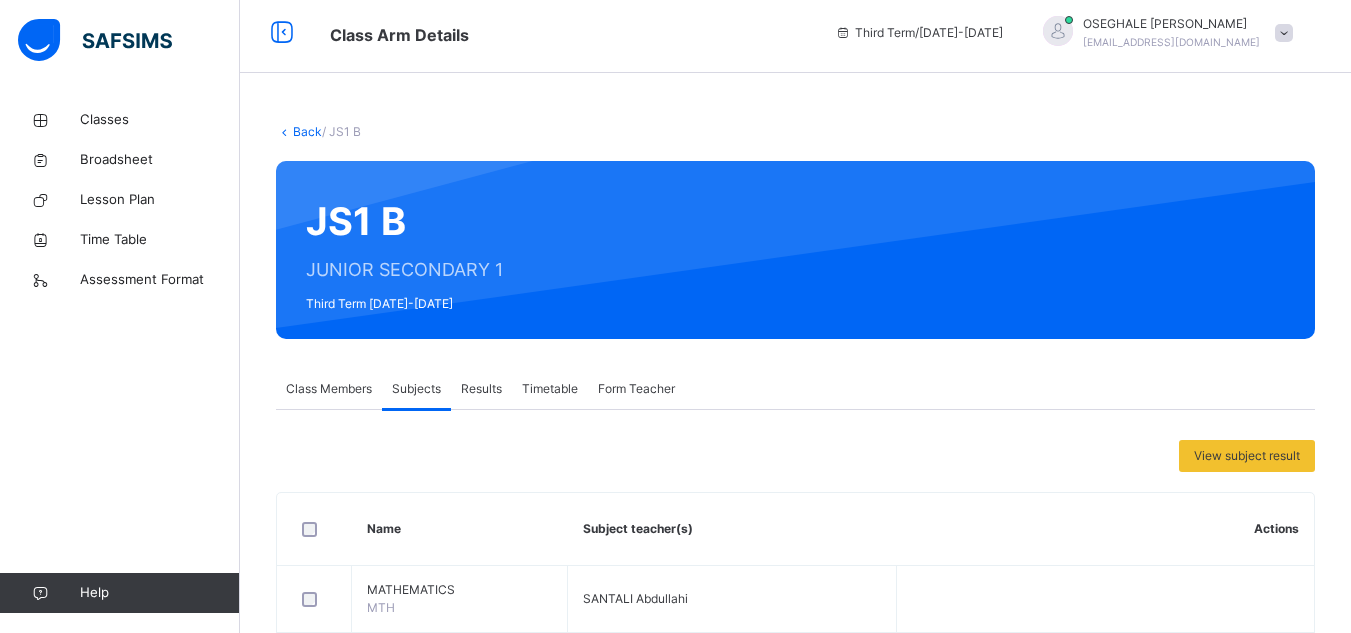 scroll, scrollTop: 0, scrollLeft: 0, axis: both 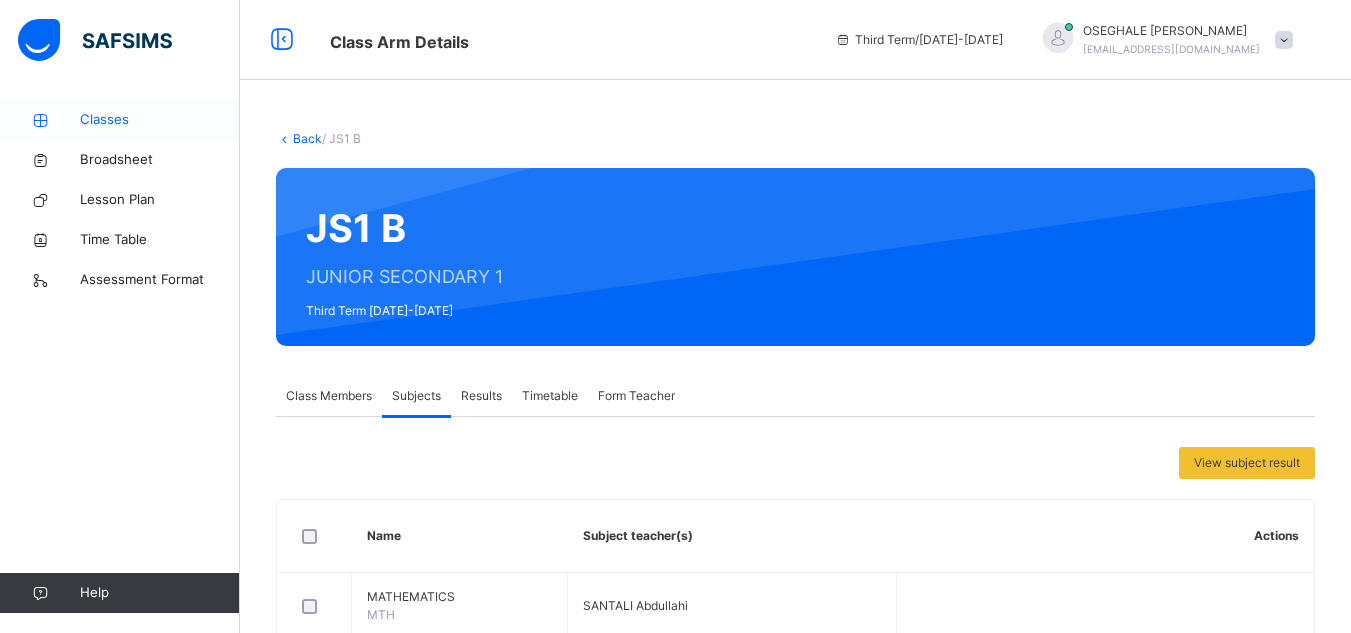 click on "Classes" at bounding box center (160, 120) 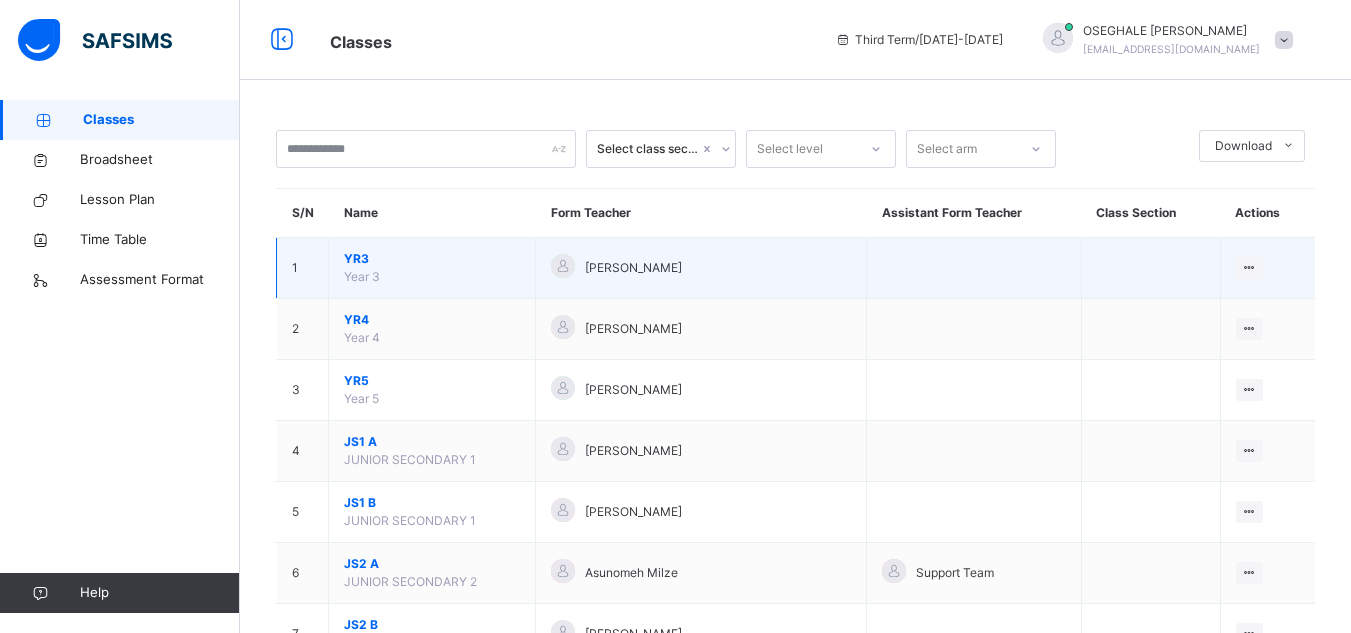 click on "YR3" at bounding box center [432, 259] 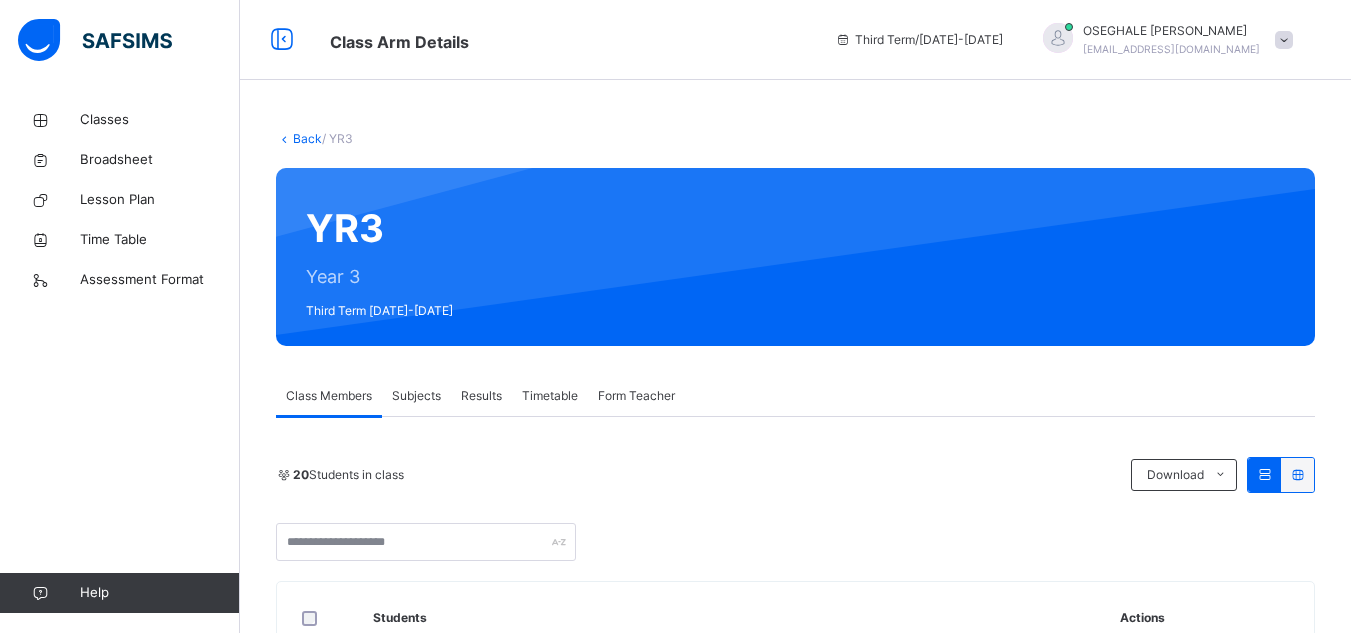 click on "Subjects" at bounding box center (416, 396) 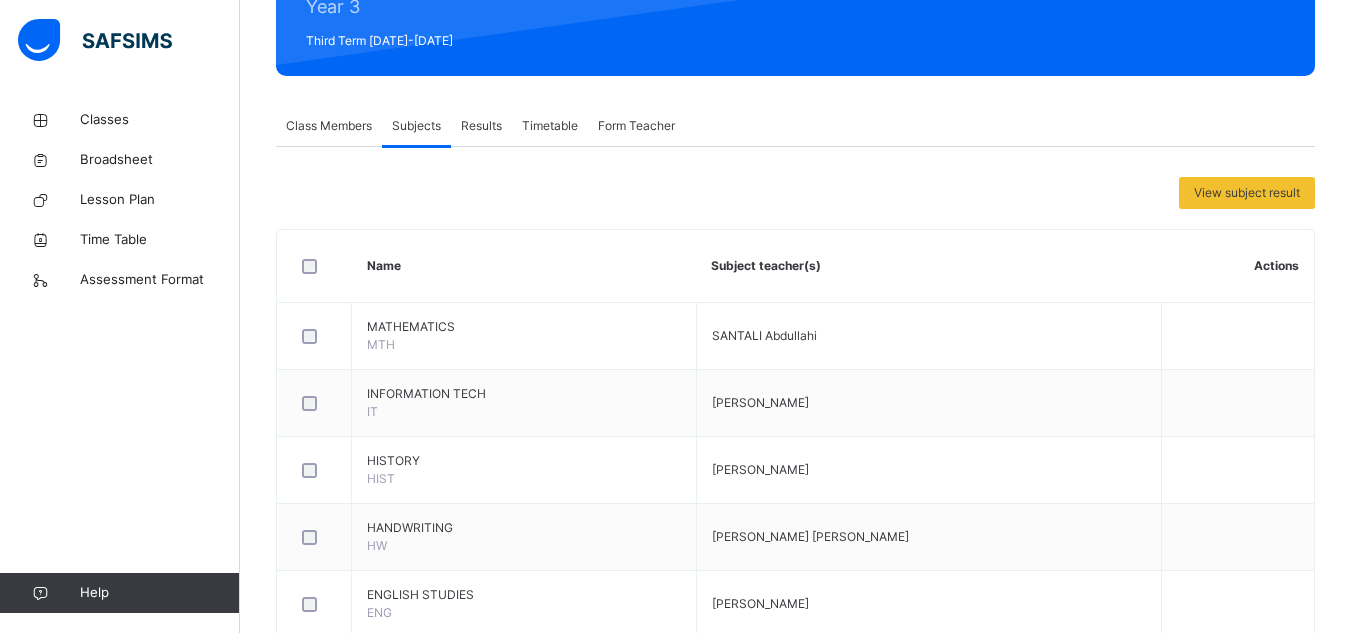 scroll, scrollTop: 82, scrollLeft: 0, axis: vertical 